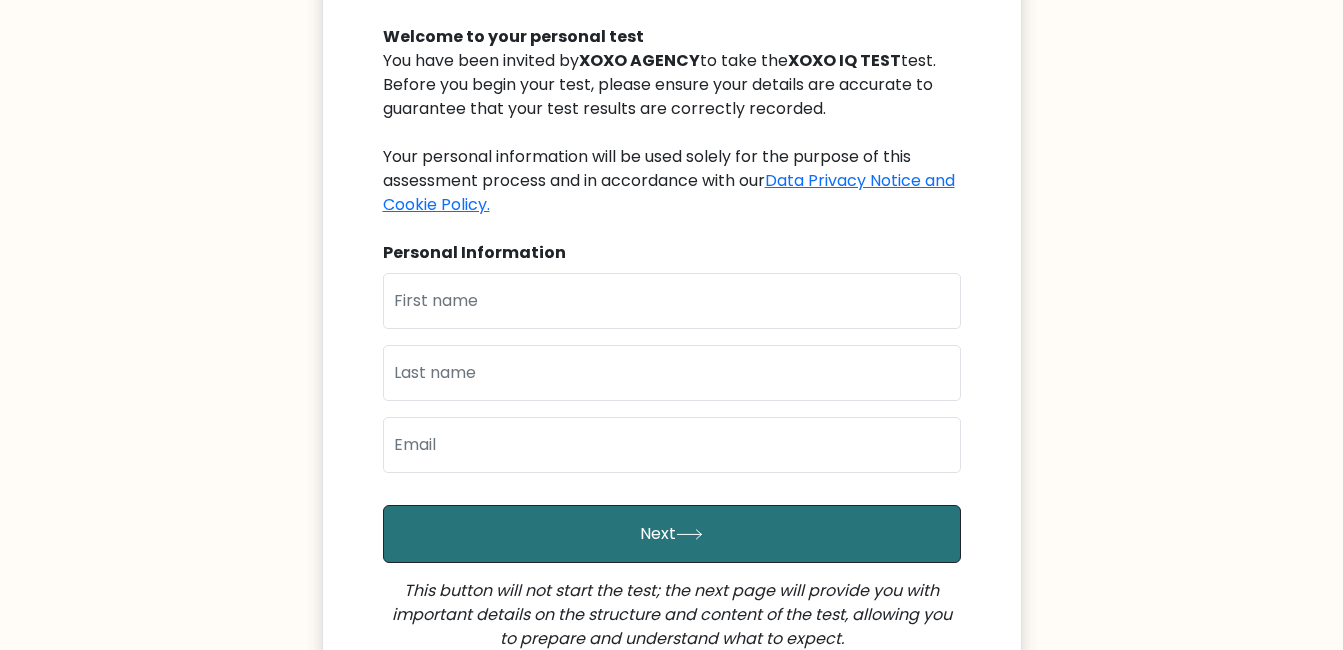 scroll, scrollTop: 251, scrollLeft: 0, axis: vertical 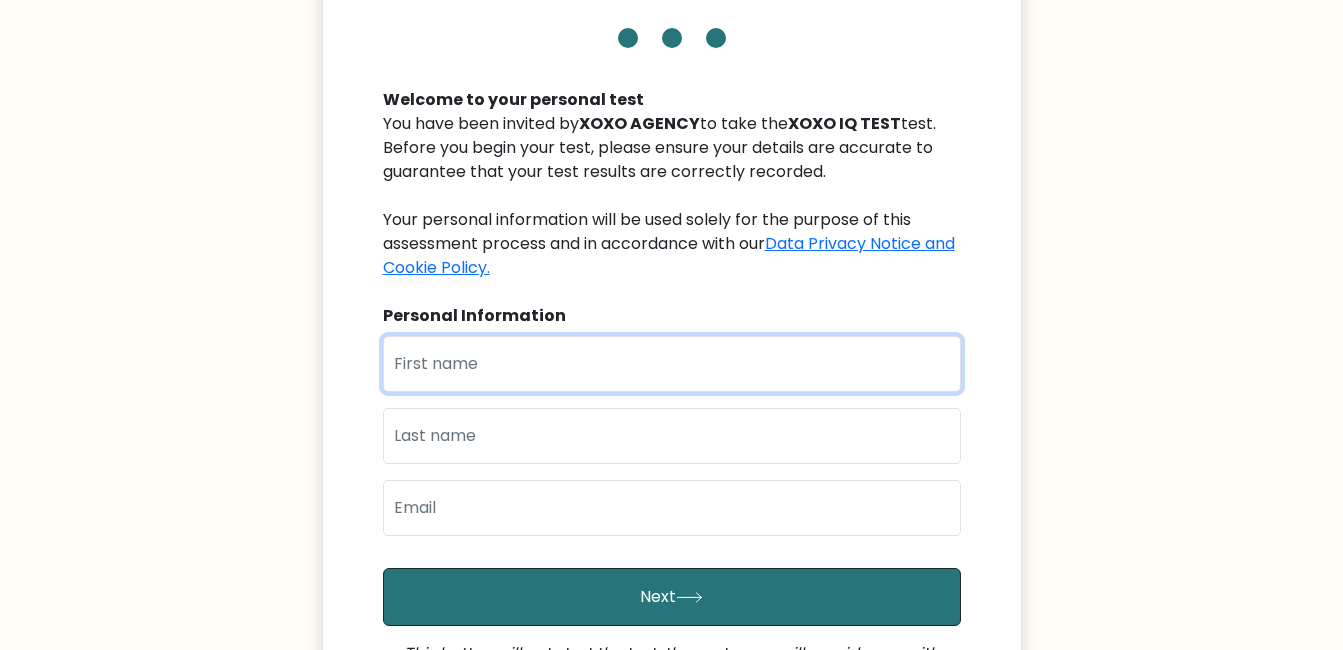 click at bounding box center (672, 364) 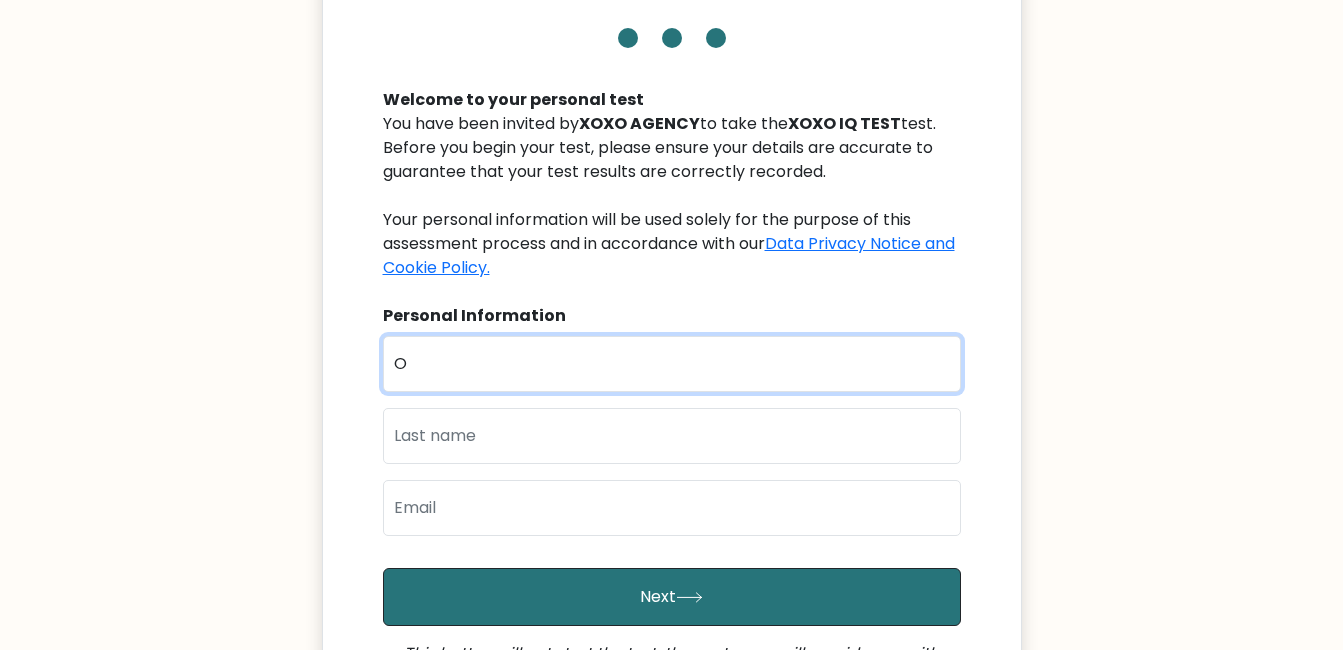 type on "Ogba" 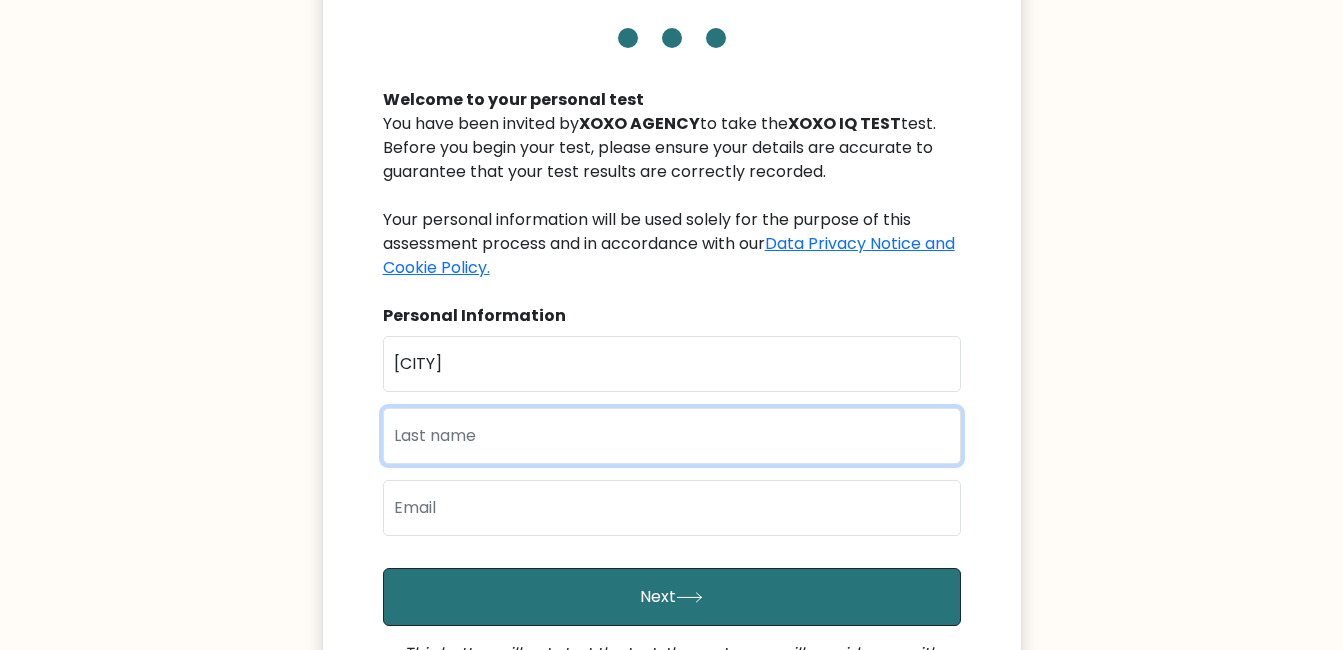 type on "Emeka" 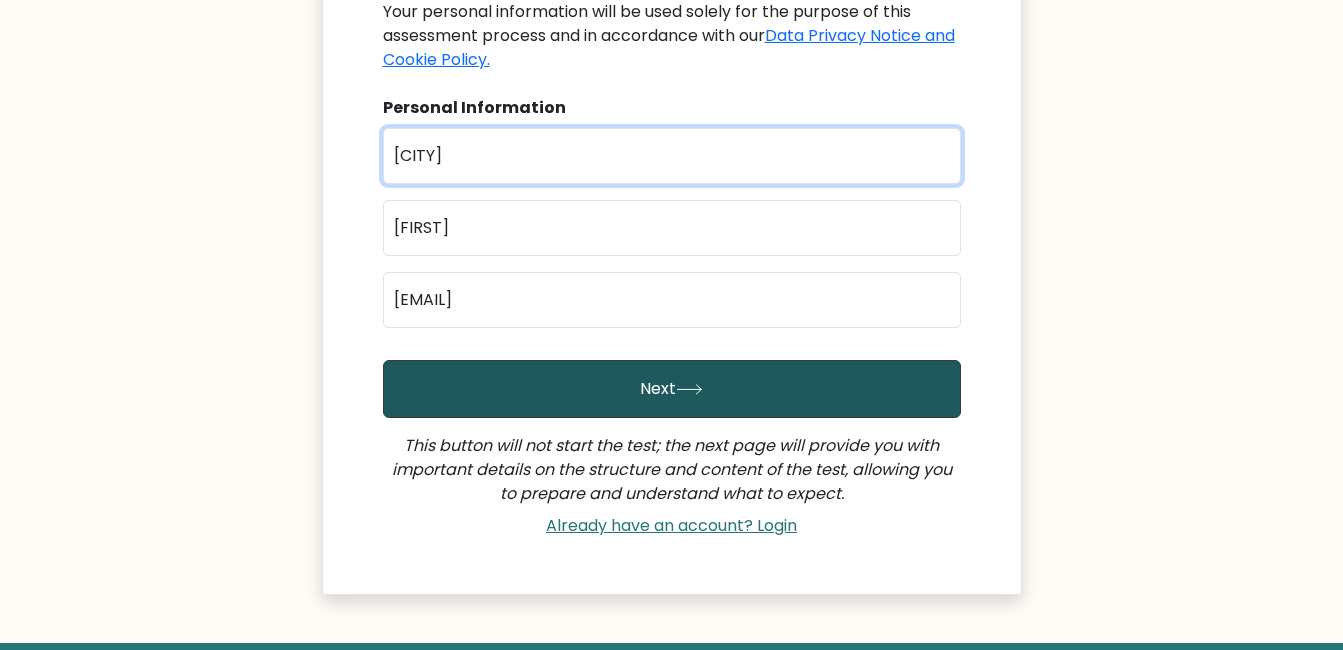 scroll, scrollTop: 358, scrollLeft: 0, axis: vertical 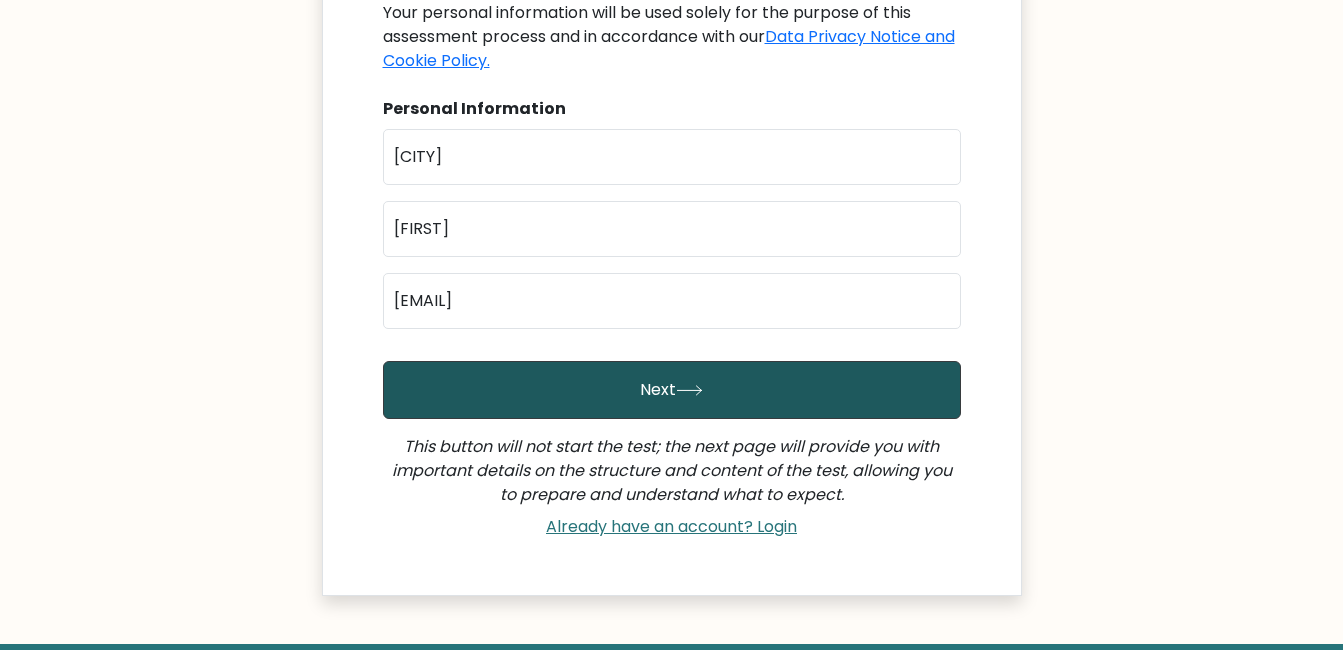 click on "Next" at bounding box center [672, 390] 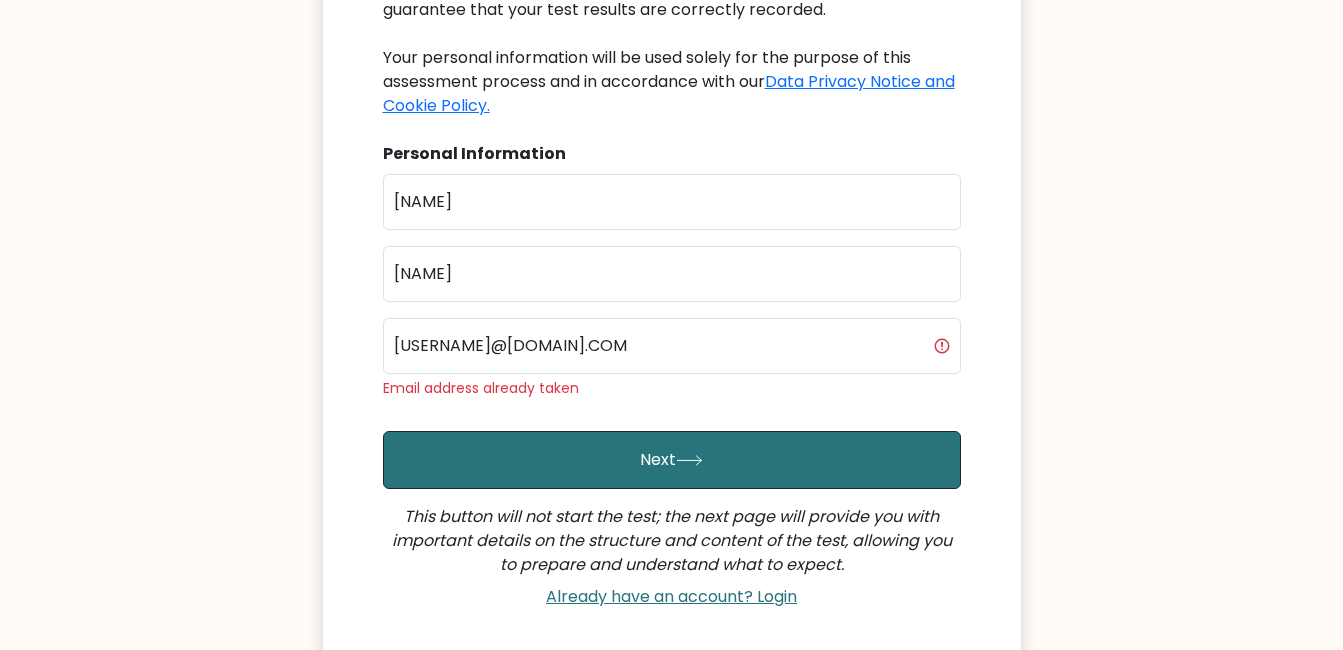 scroll, scrollTop: 327, scrollLeft: 0, axis: vertical 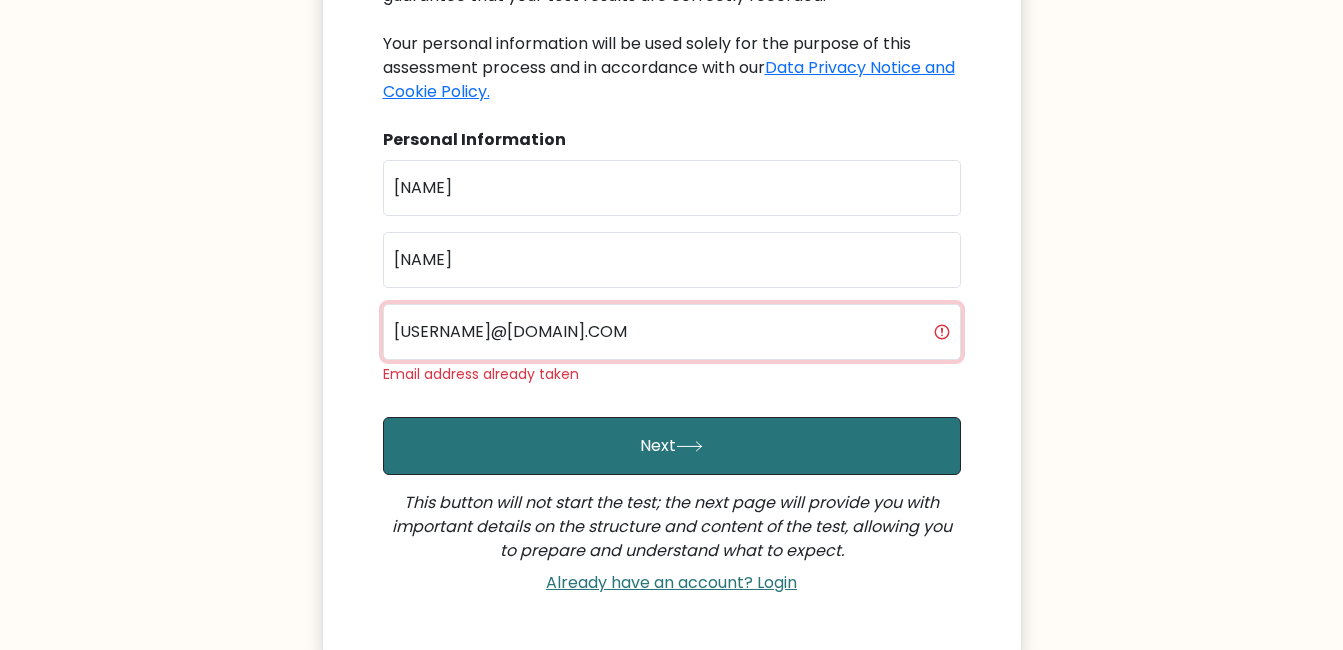 click on "OGBAEMEKAMBA@GMAIL.COM" at bounding box center [672, 332] 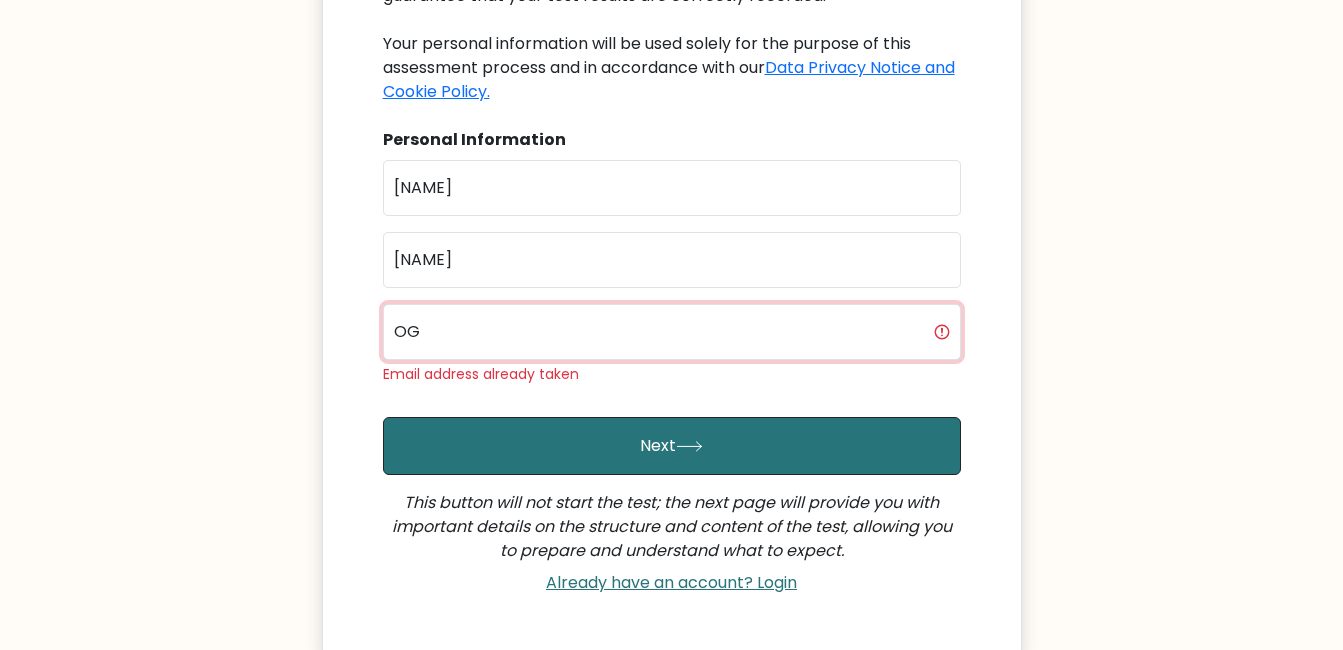 type on "O" 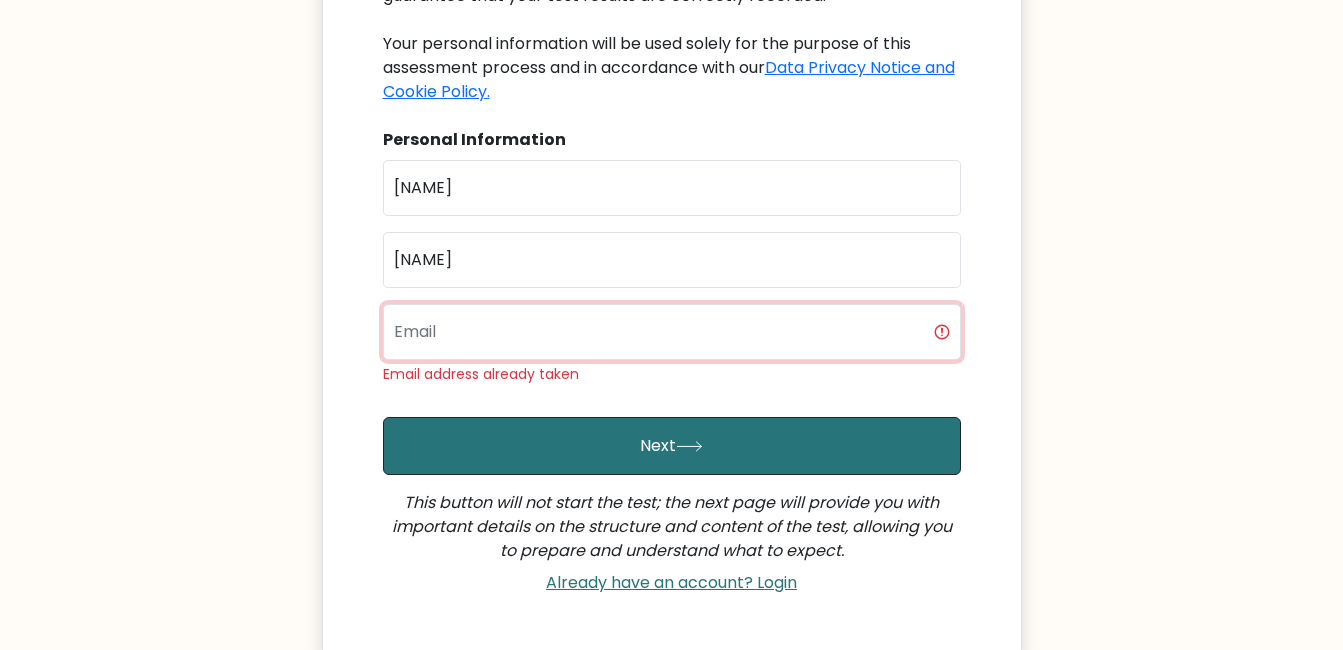 type on "n" 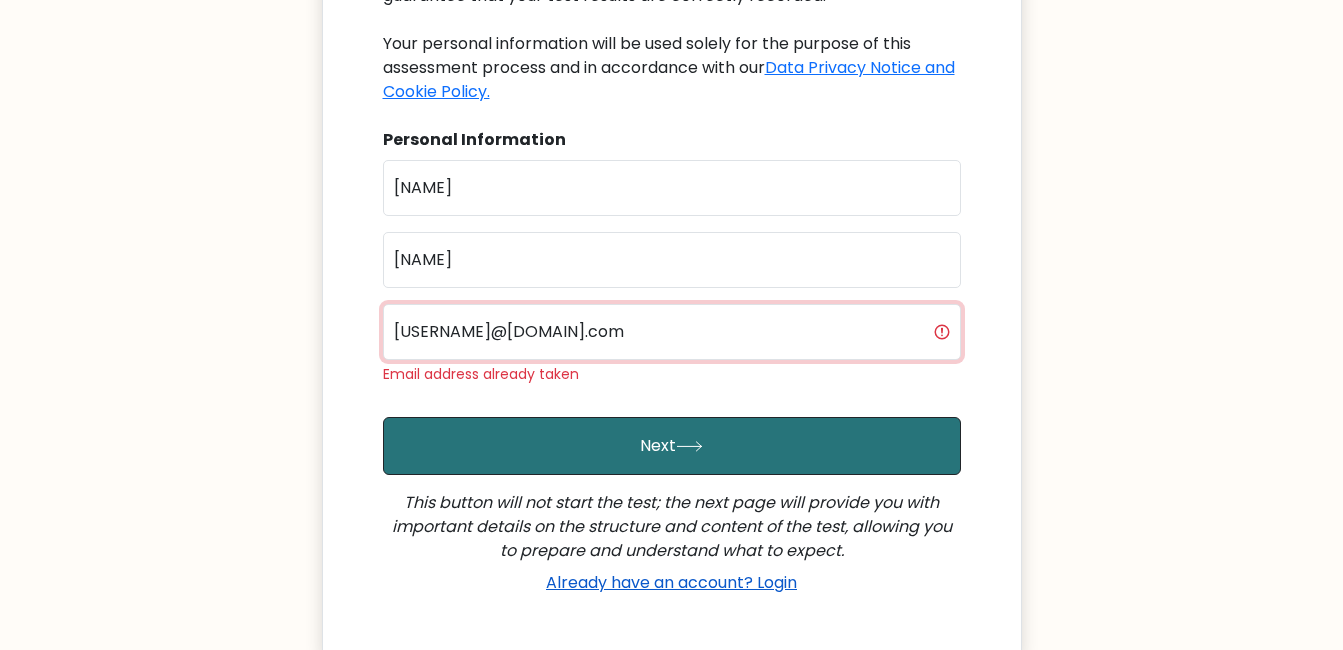 type on "Jnnaji069@gmail.com" 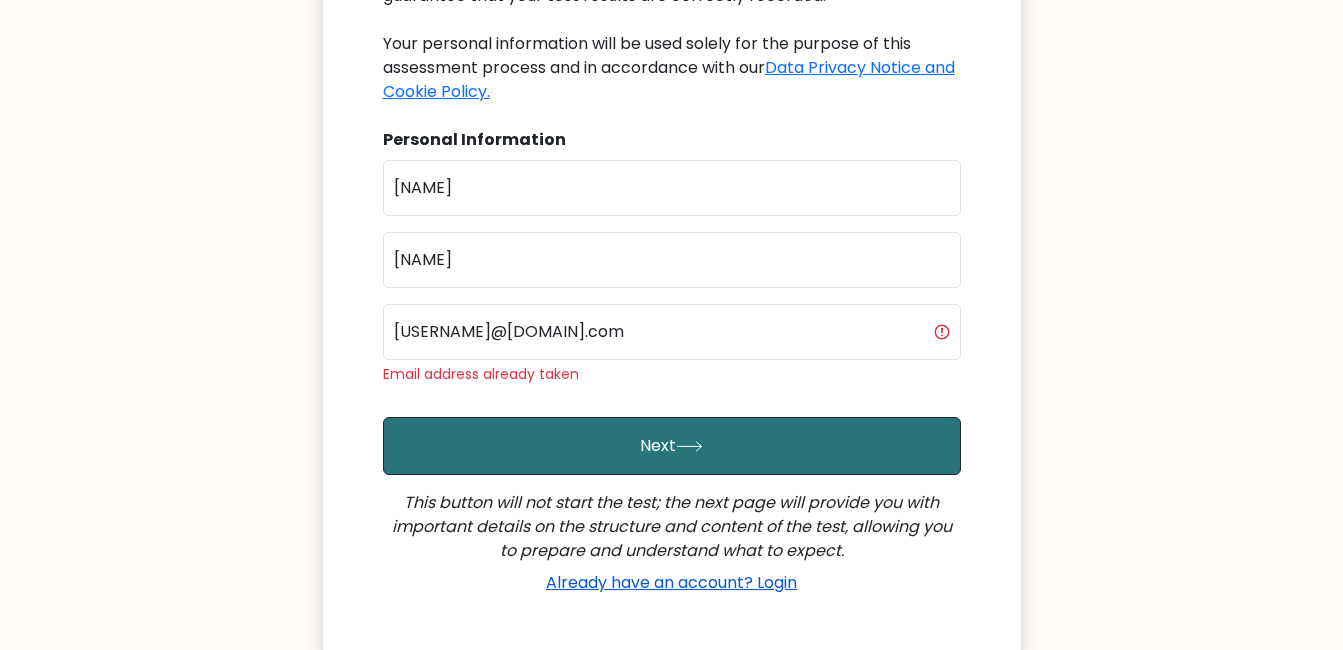 click on "Already have an account? Login" at bounding box center (671, 582) 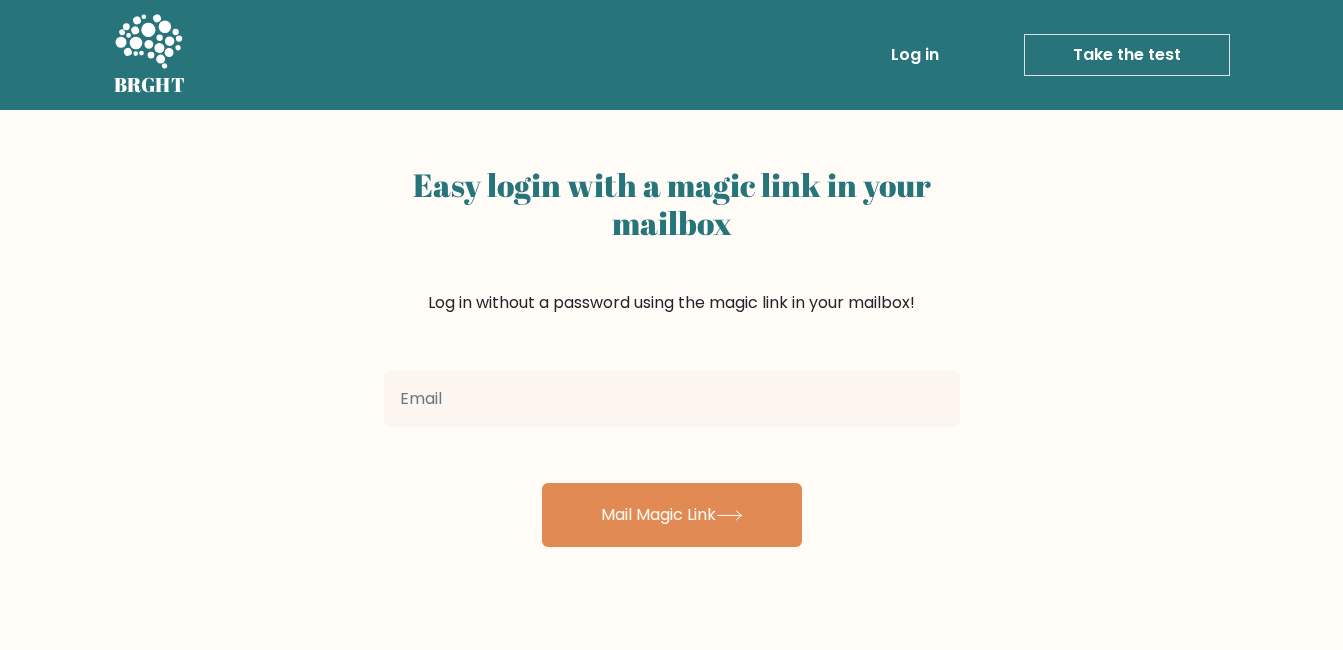 scroll, scrollTop: 0, scrollLeft: 0, axis: both 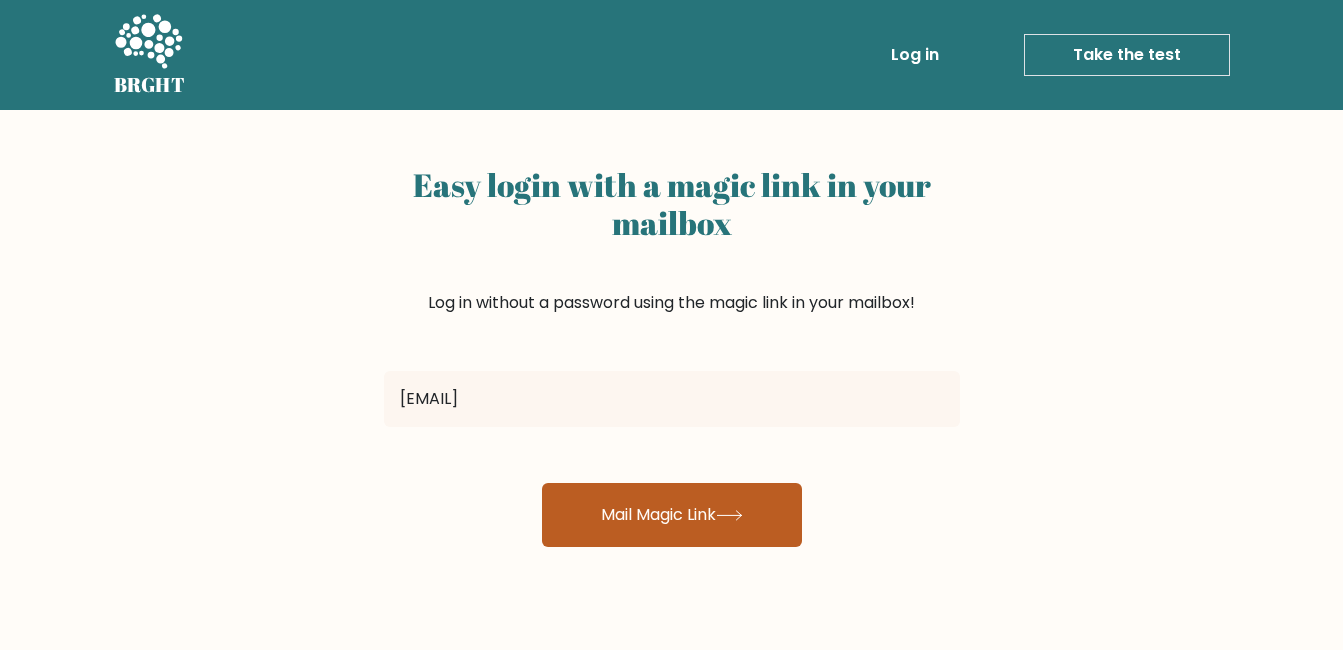 click on "Mail Magic Link" at bounding box center [672, 515] 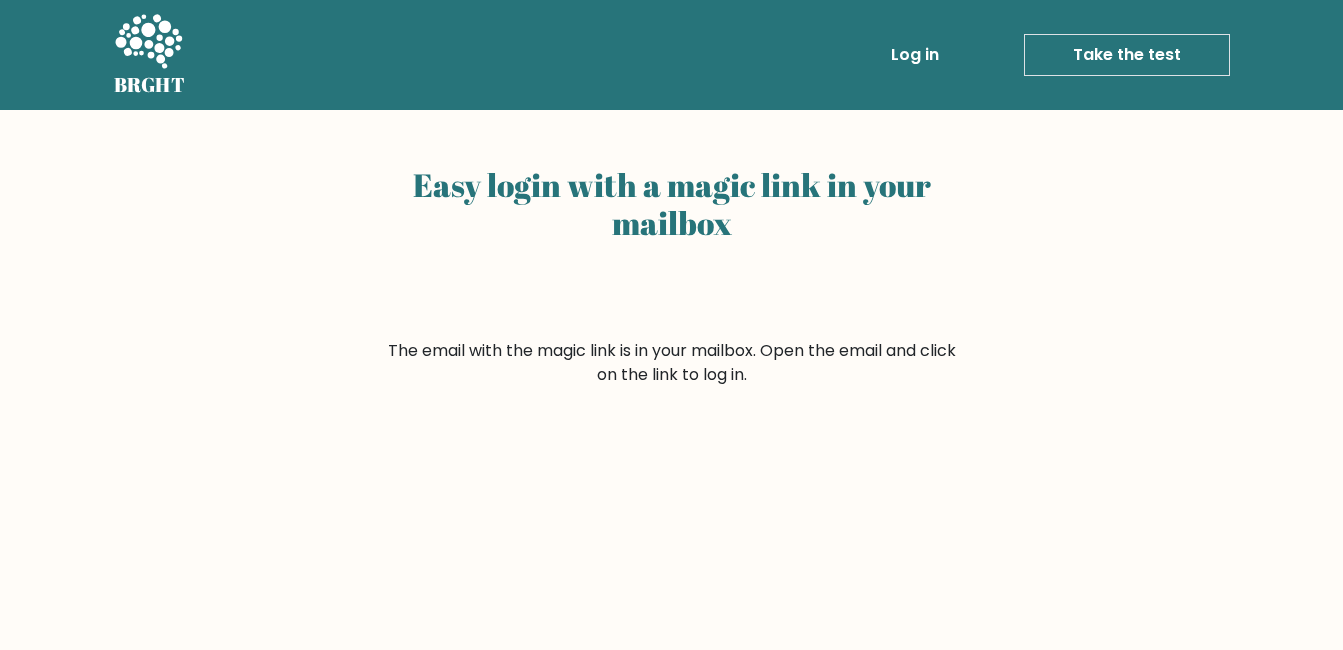 scroll, scrollTop: 0, scrollLeft: 0, axis: both 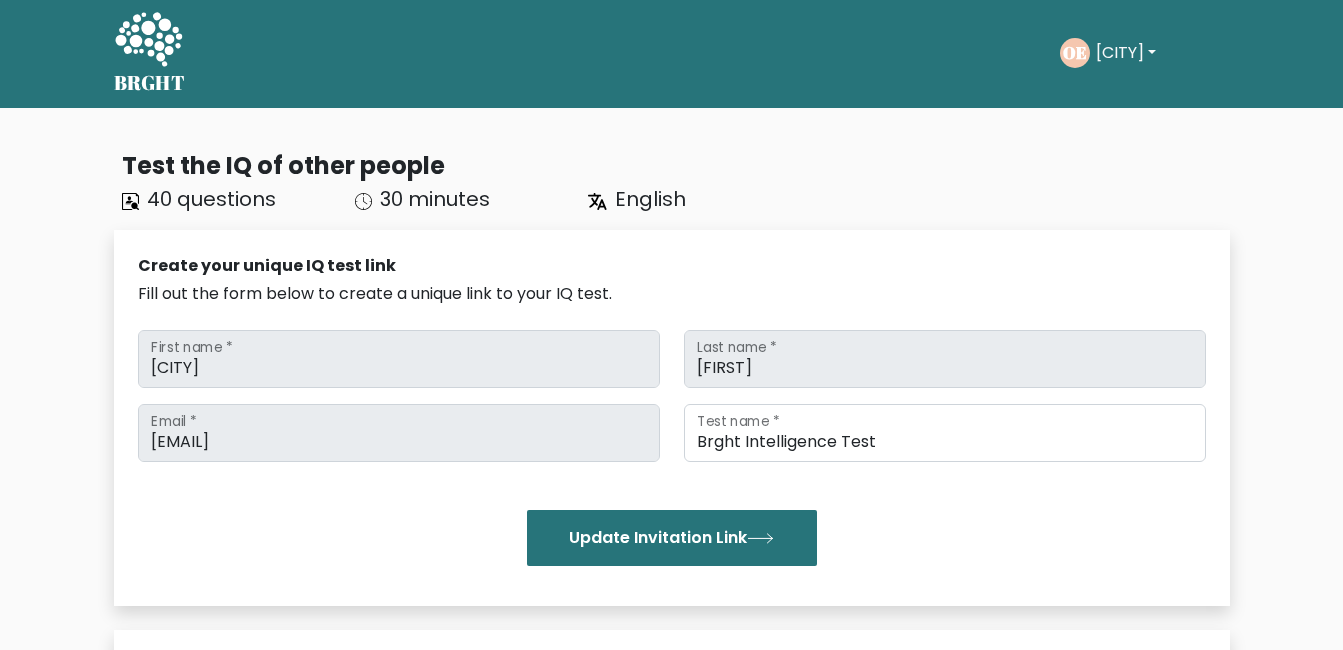 click 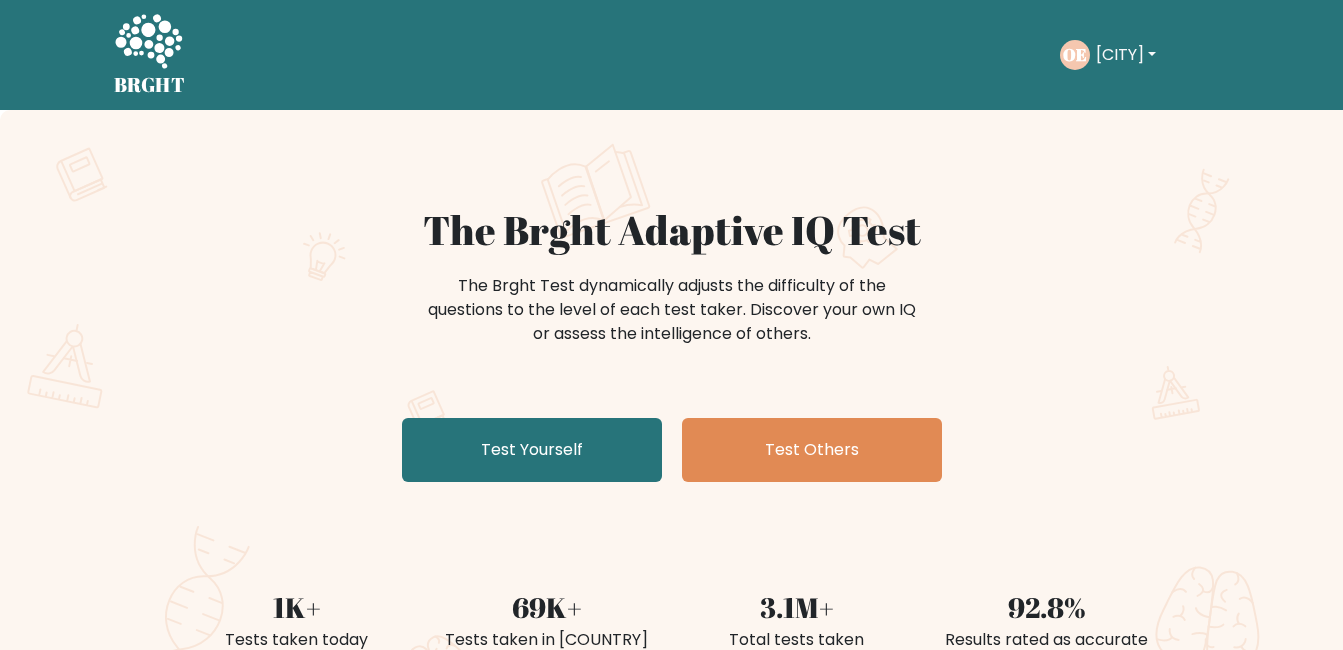 scroll, scrollTop: 0, scrollLeft: 0, axis: both 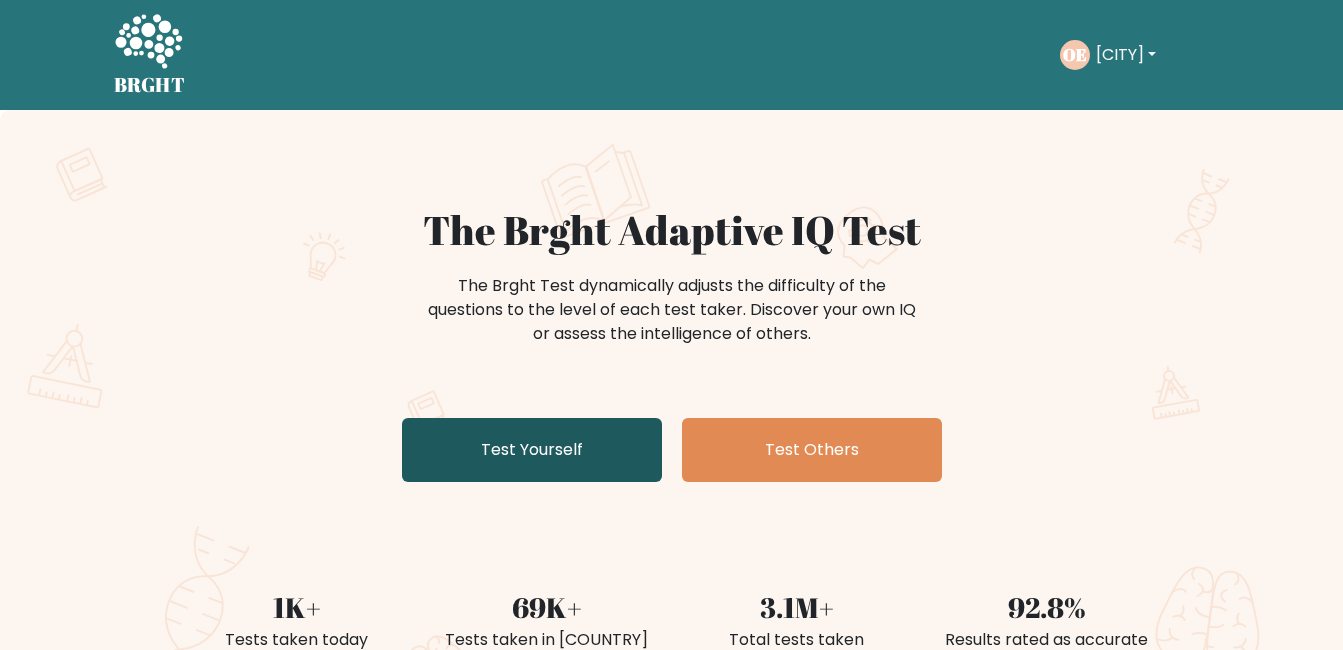click on "Test Yourself" at bounding box center (532, 450) 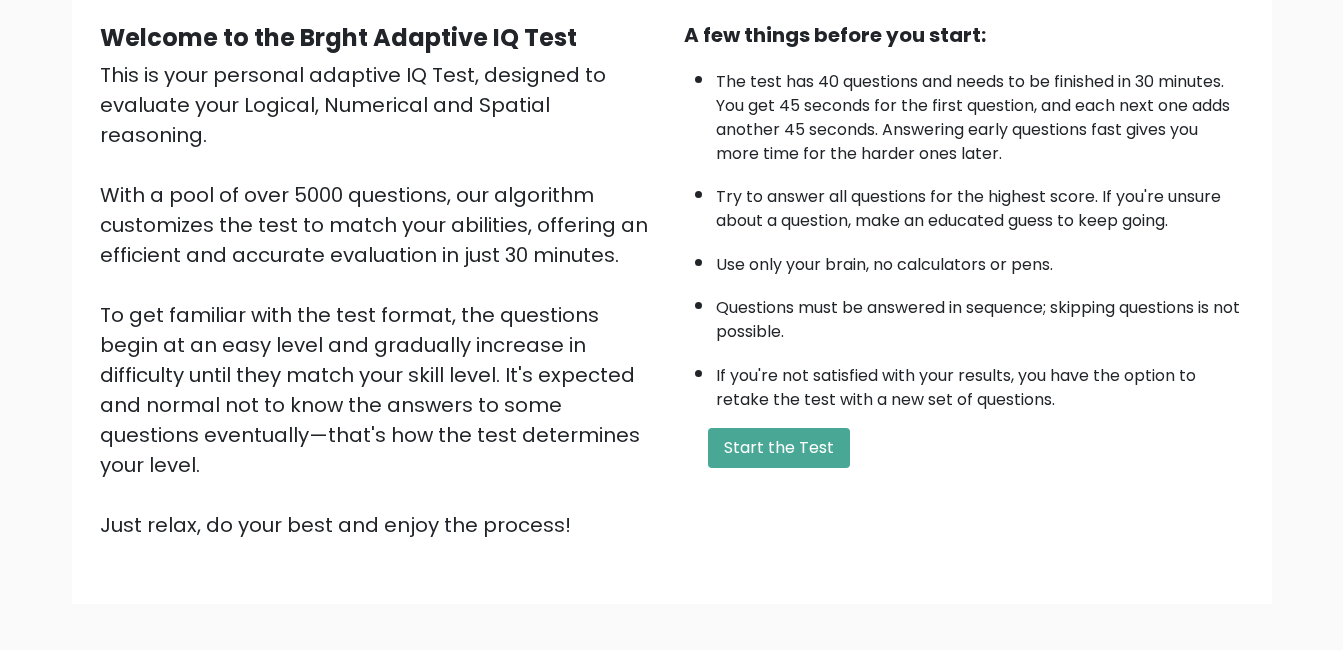 scroll, scrollTop: 187, scrollLeft: 0, axis: vertical 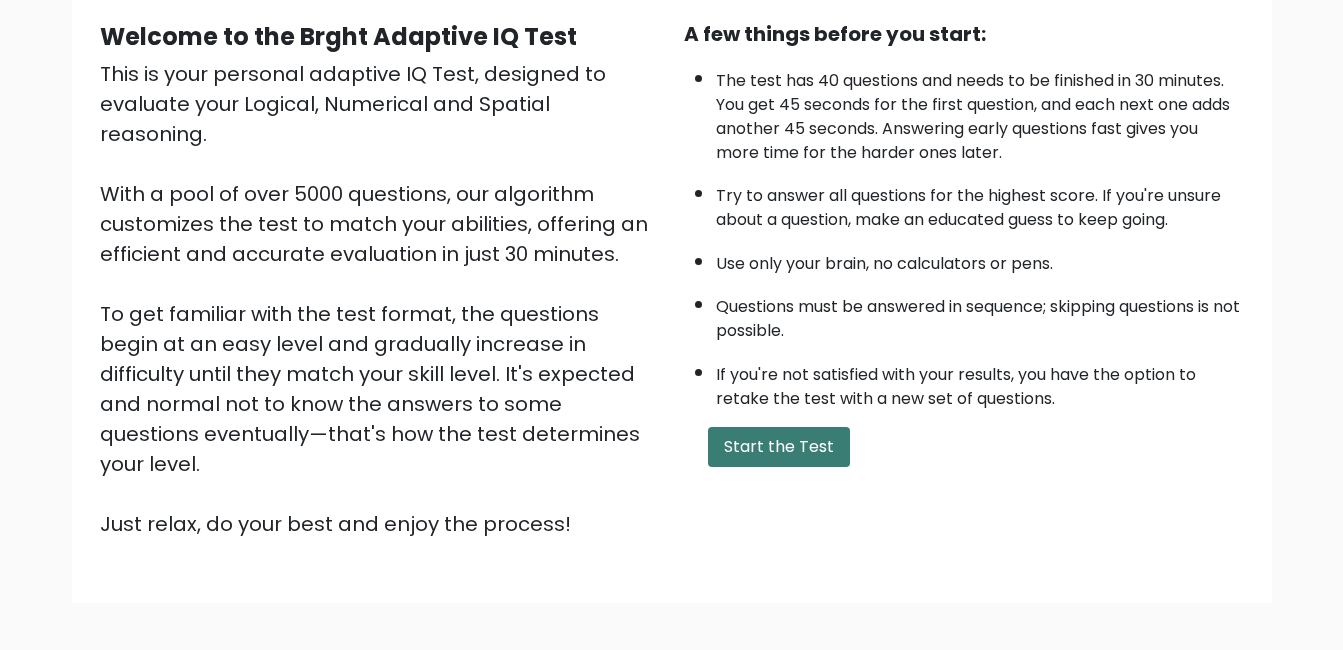 click on "Start the Test" at bounding box center (779, 447) 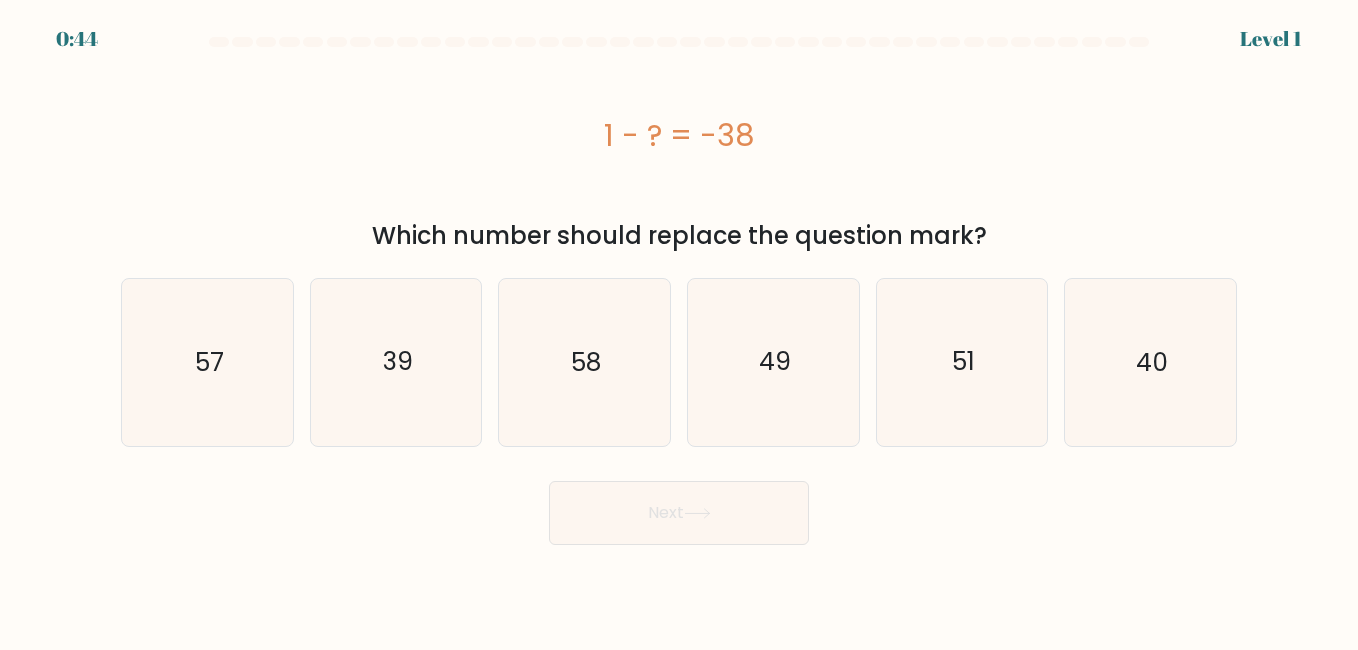 scroll, scrollTop: 0, scrollLeft: 0, axis: both 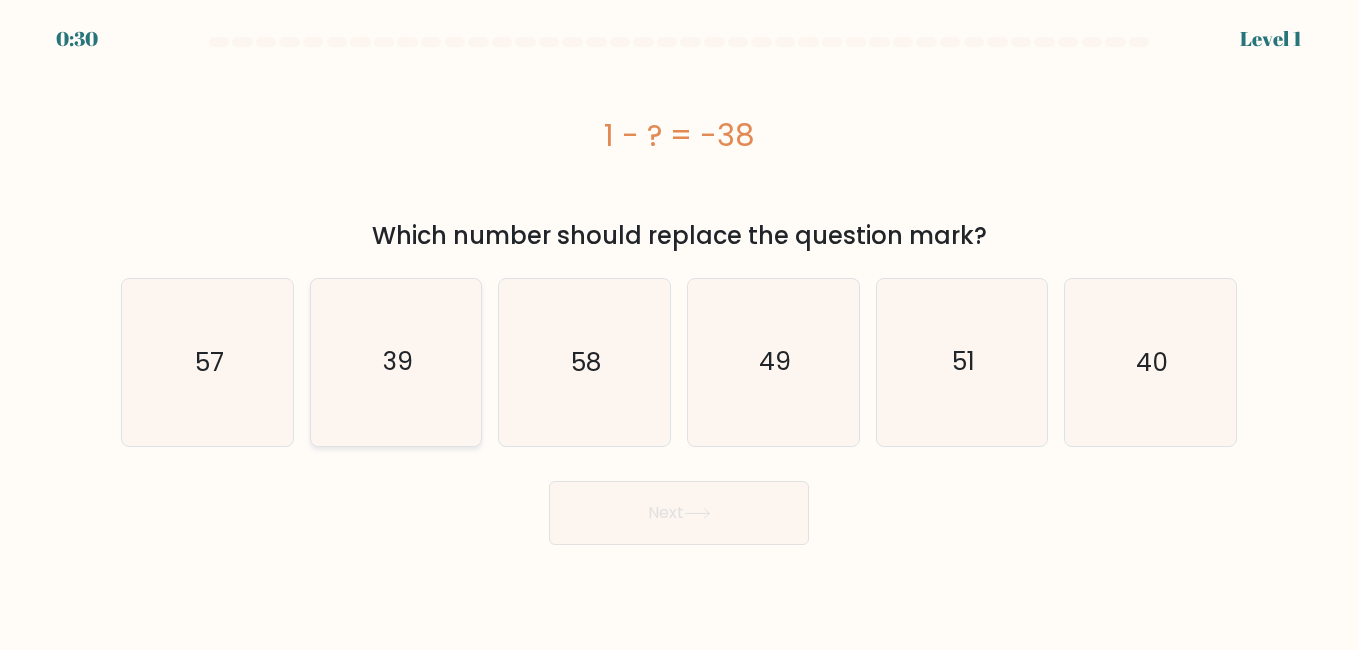 click on "39" 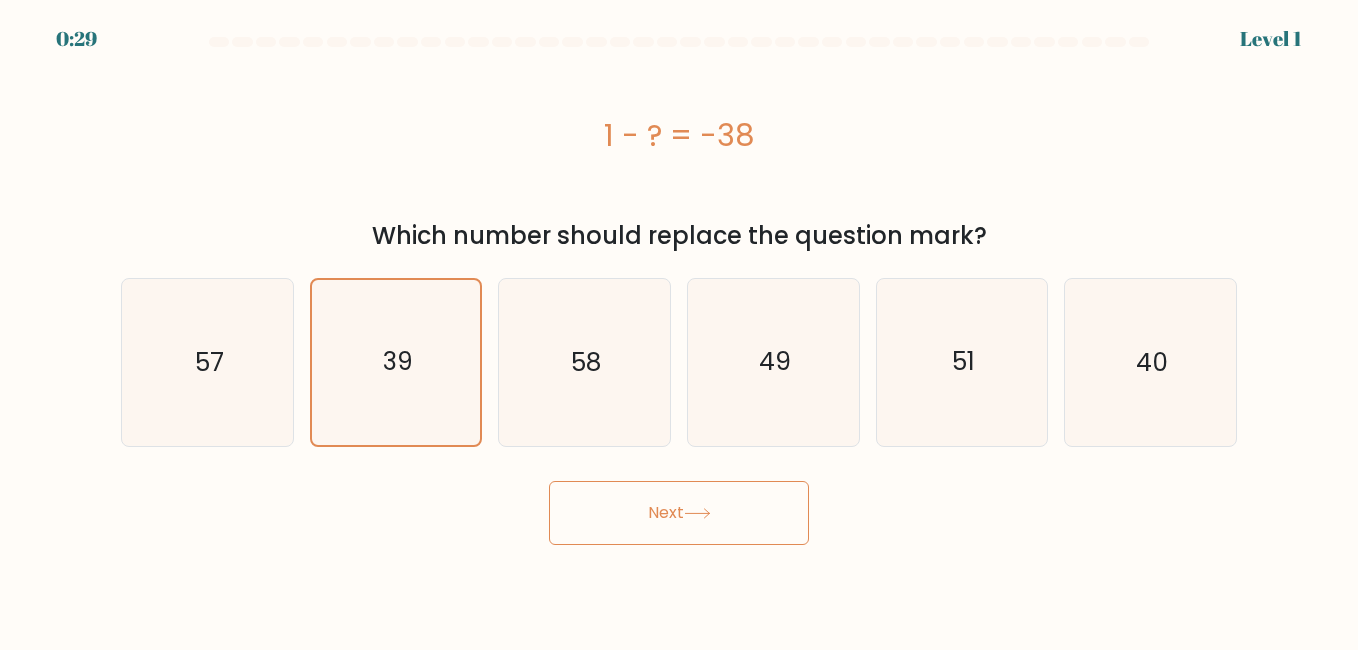 click on "Next" at bounding box center (679, 513) 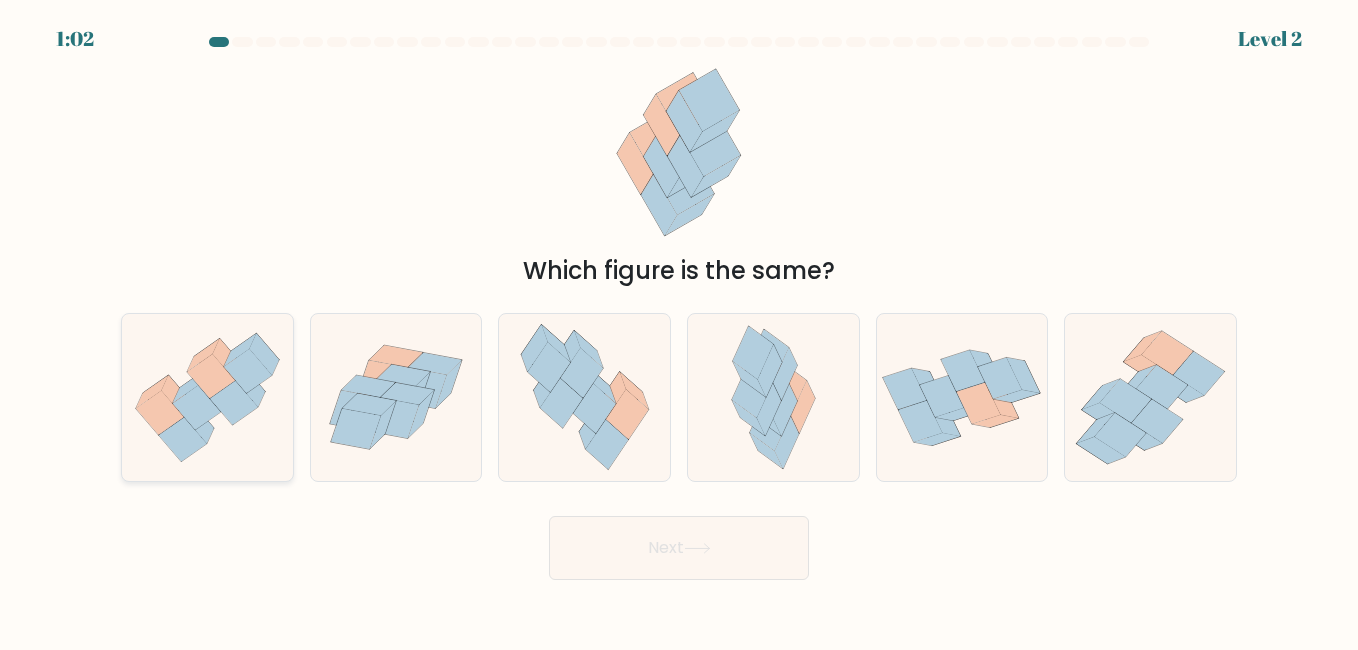 click 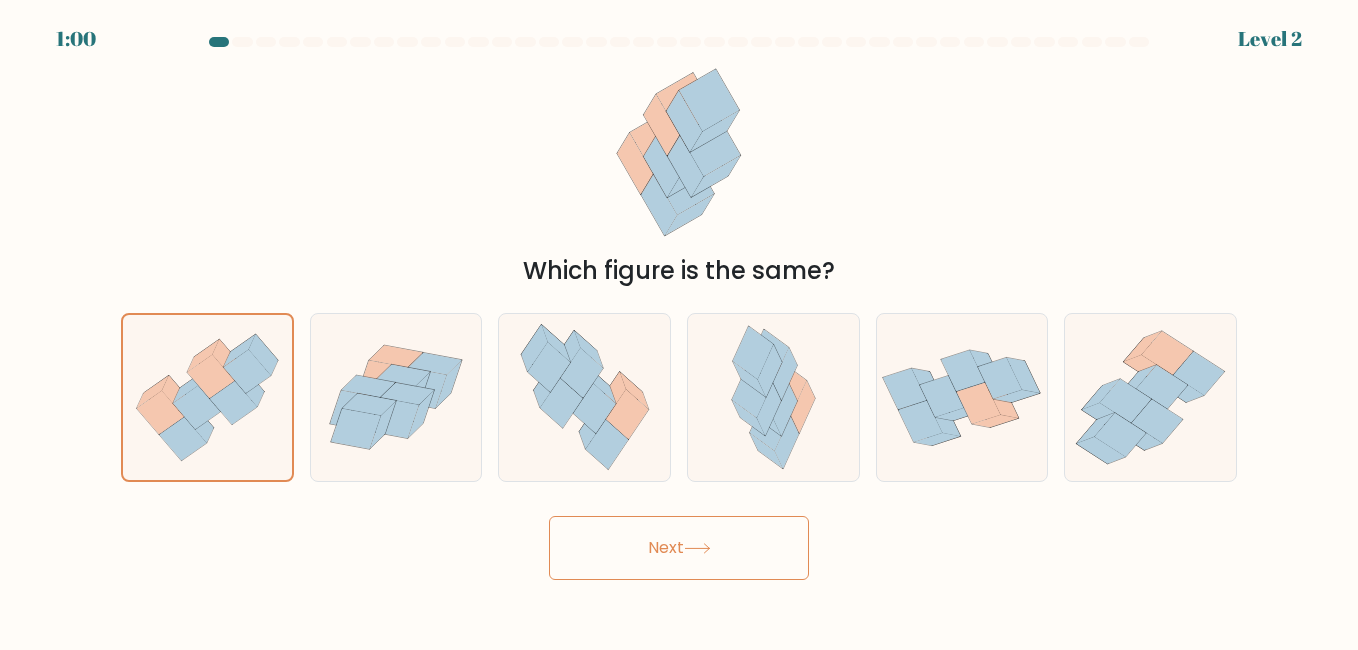 click on "Next" at bounding box center (679, 548) 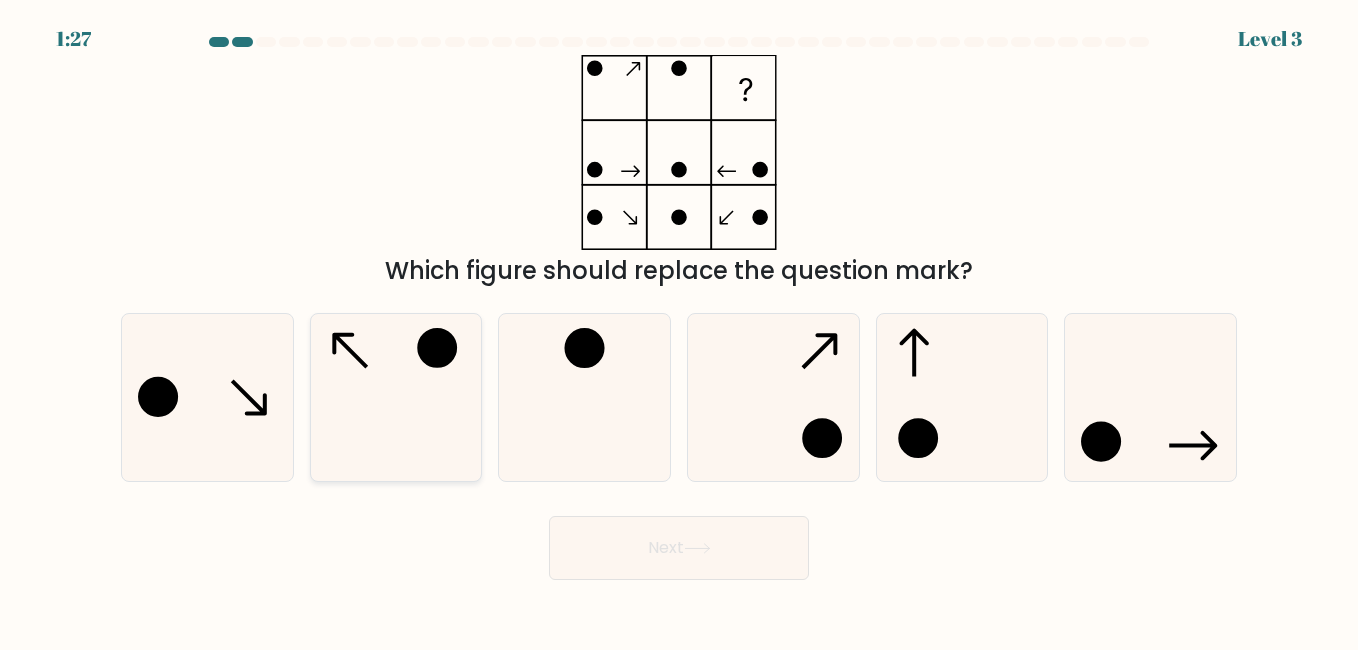 click 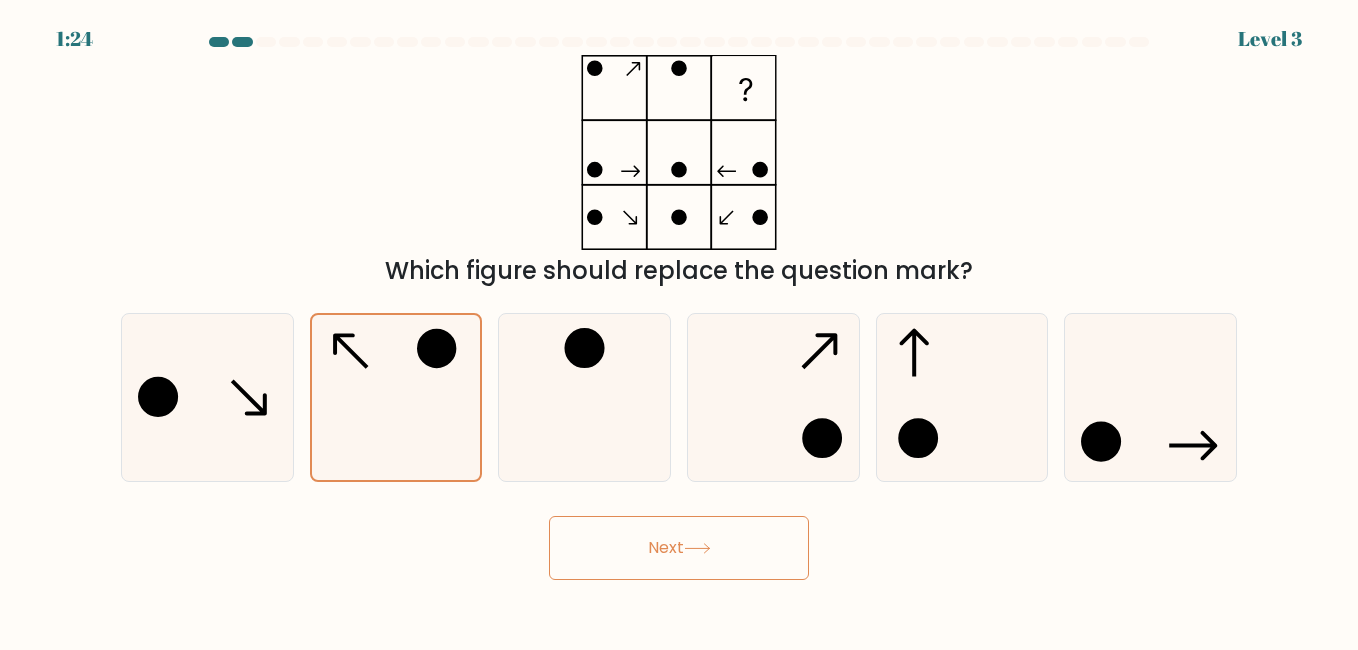 click on "Next" at bounding box center [679, 548] 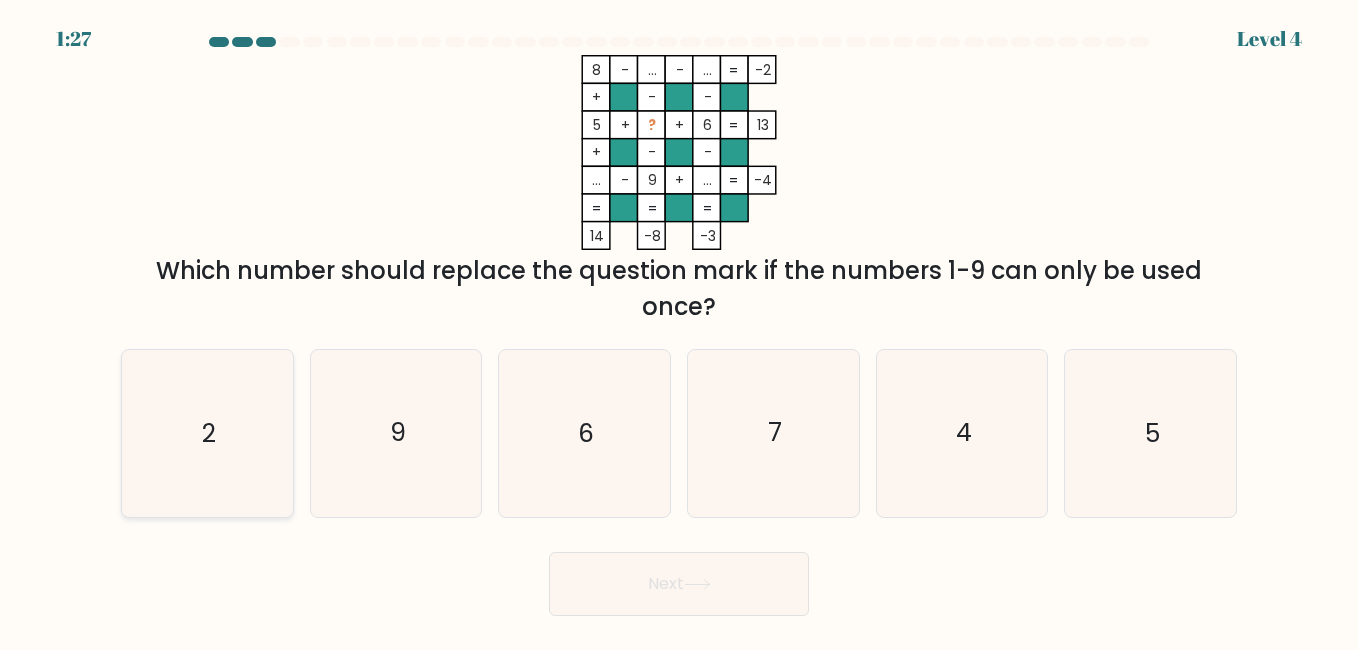 click on "2" 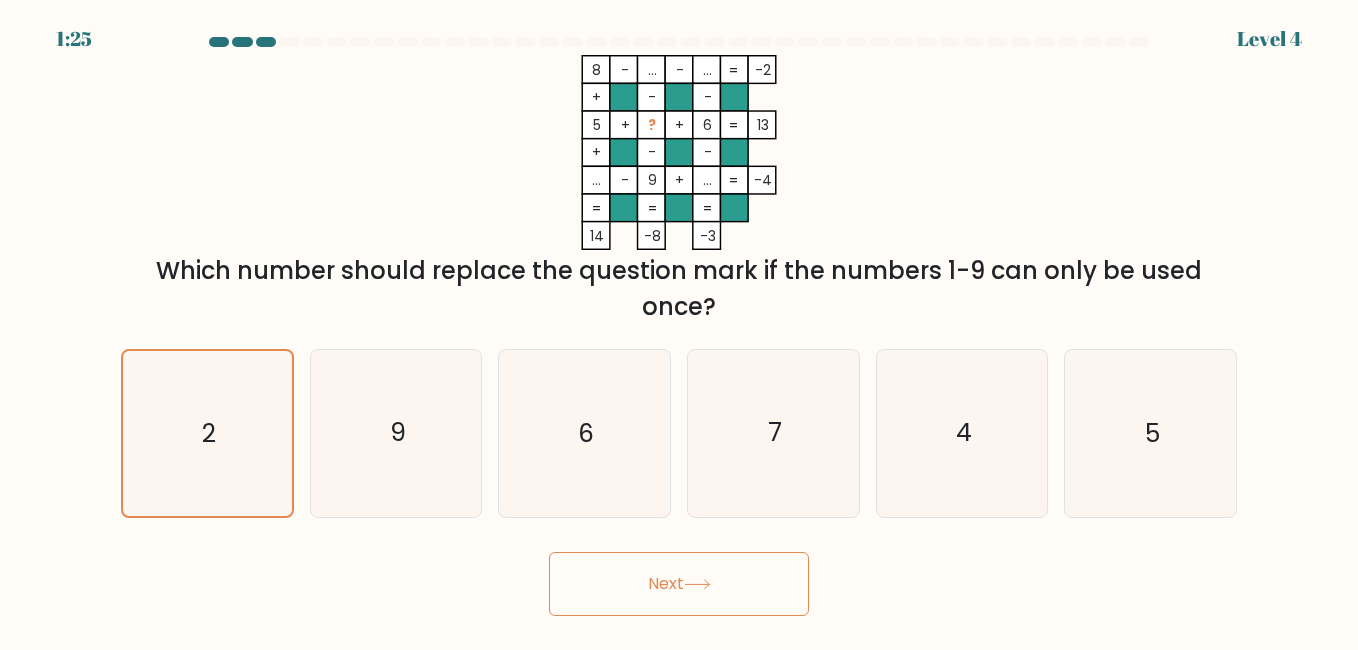 click on "Next" at bounding box center (679, 584) 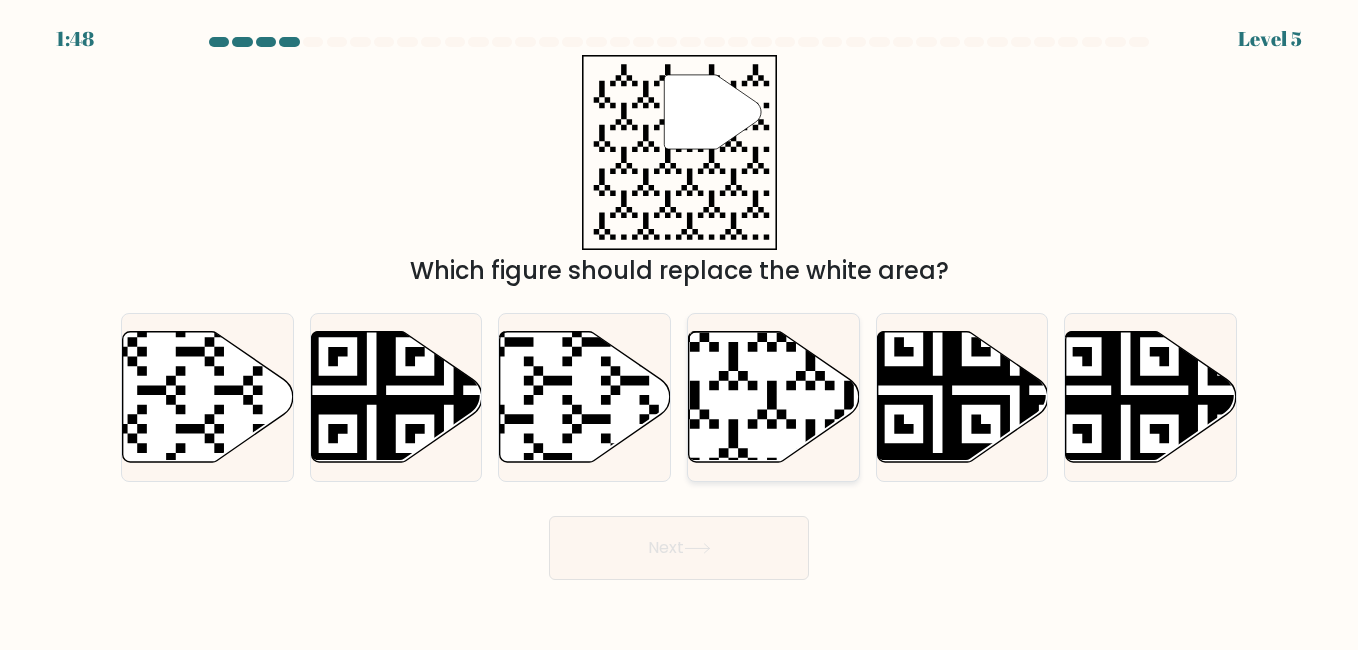 click 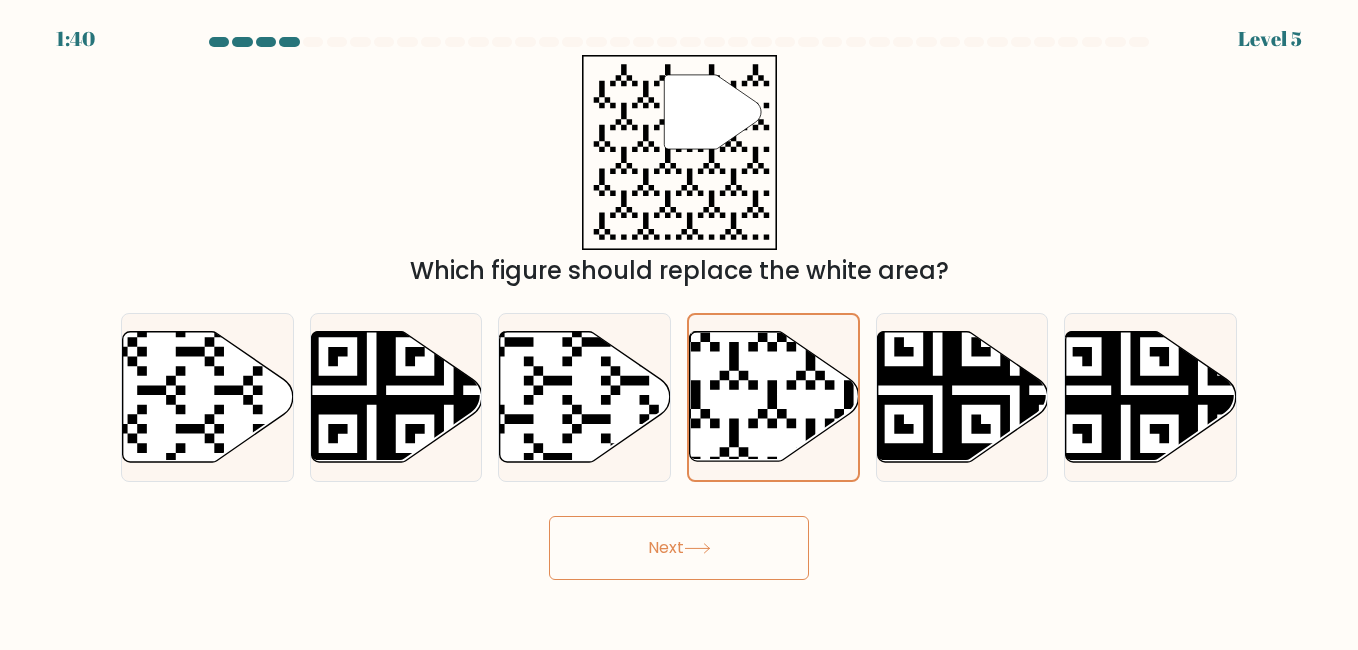 click on "Next" at bounding box center (679, 548) 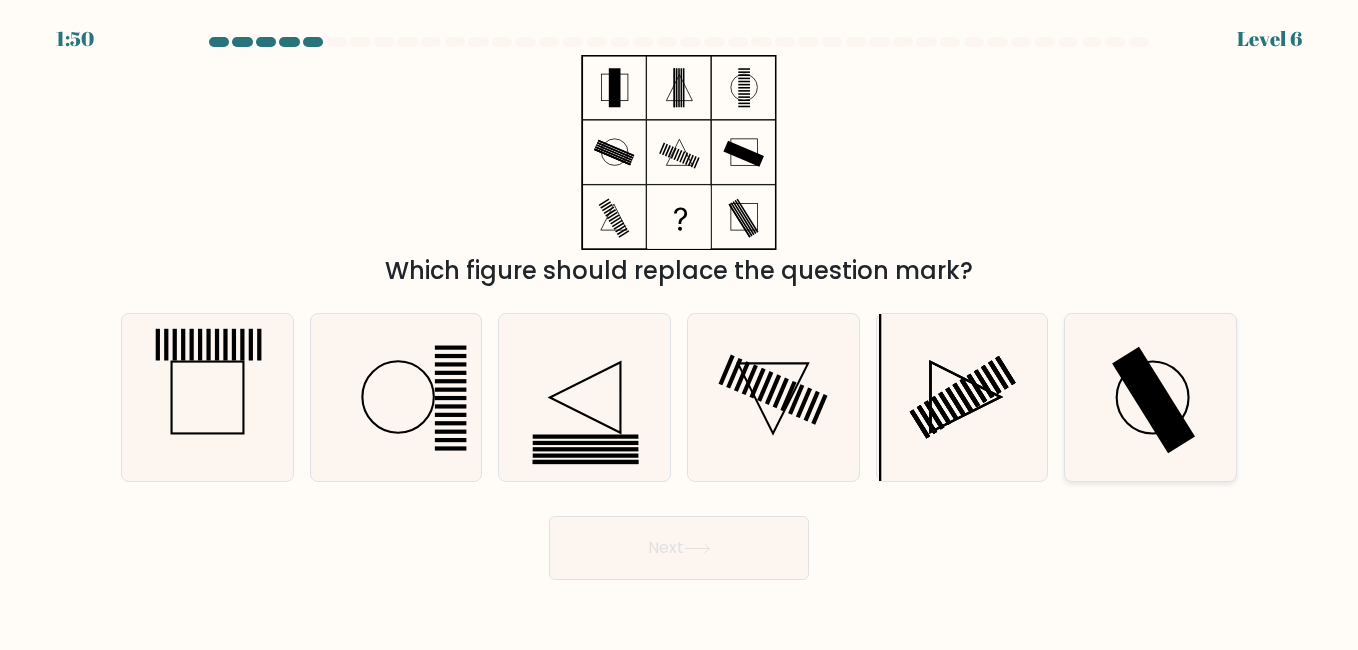 click 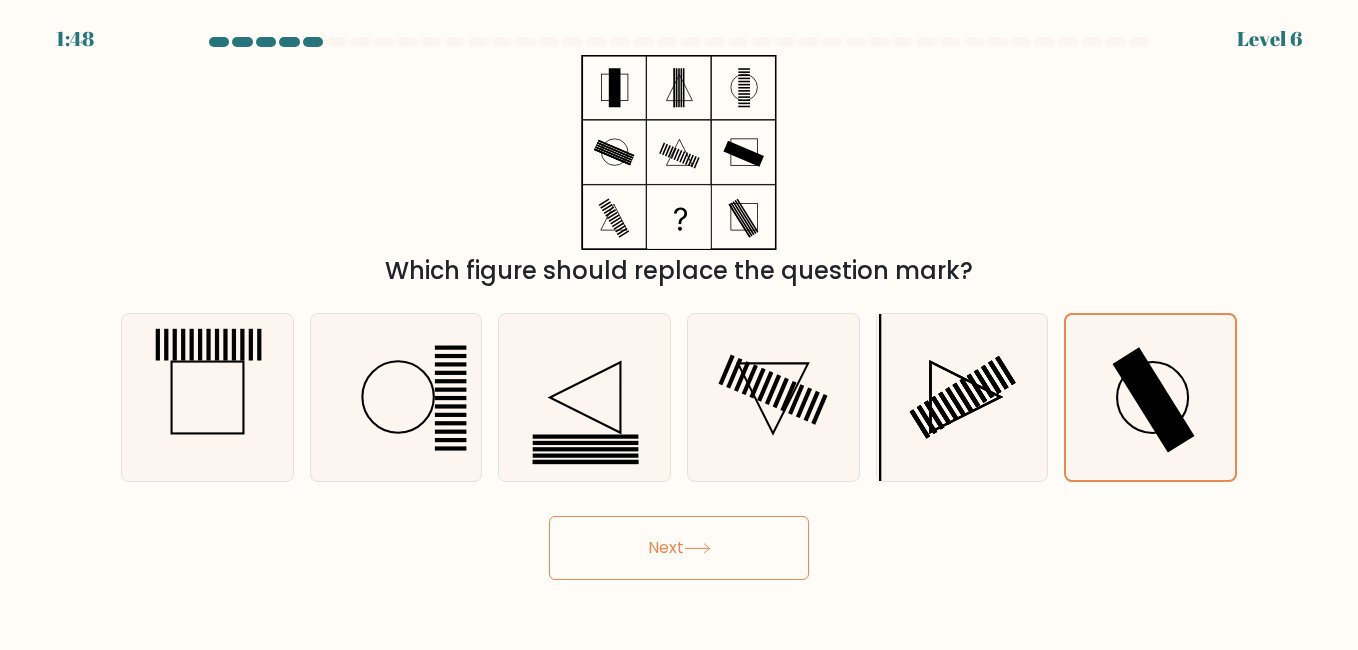 click on "Next" at bounding box center [679, 548] 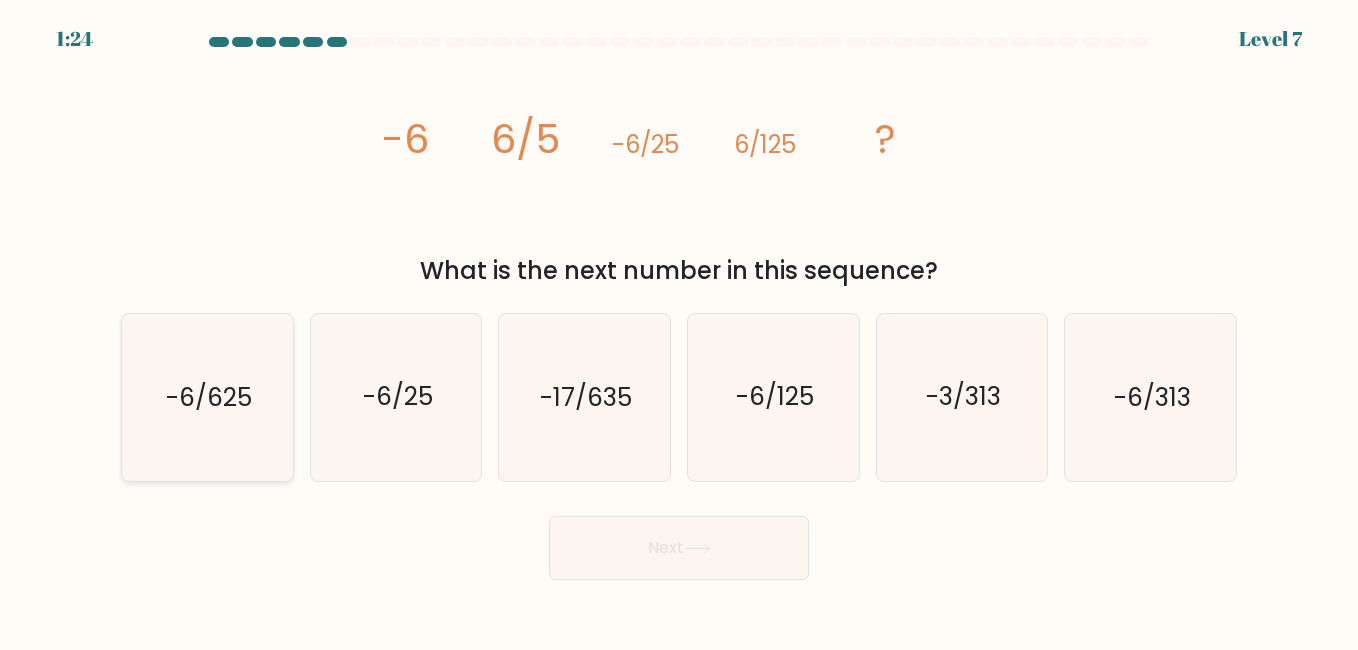 click on "-6/625" 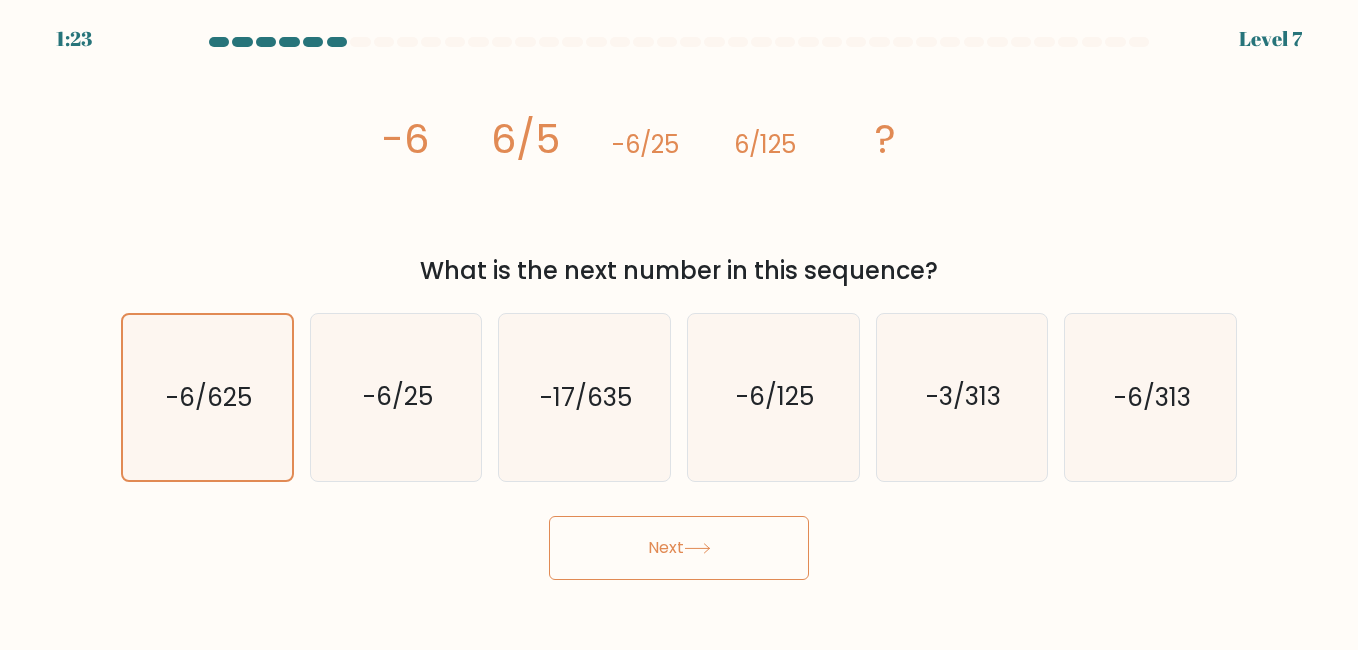 click on "Next" at bounding box center (679, 548) 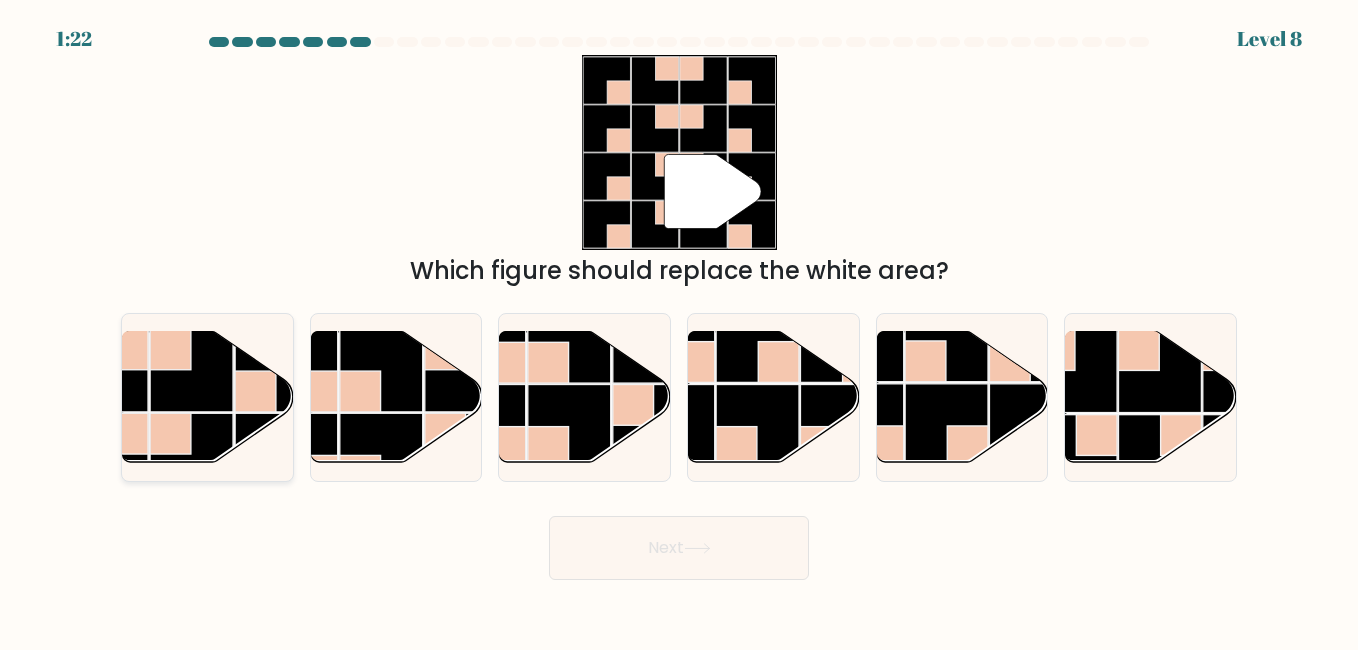 click 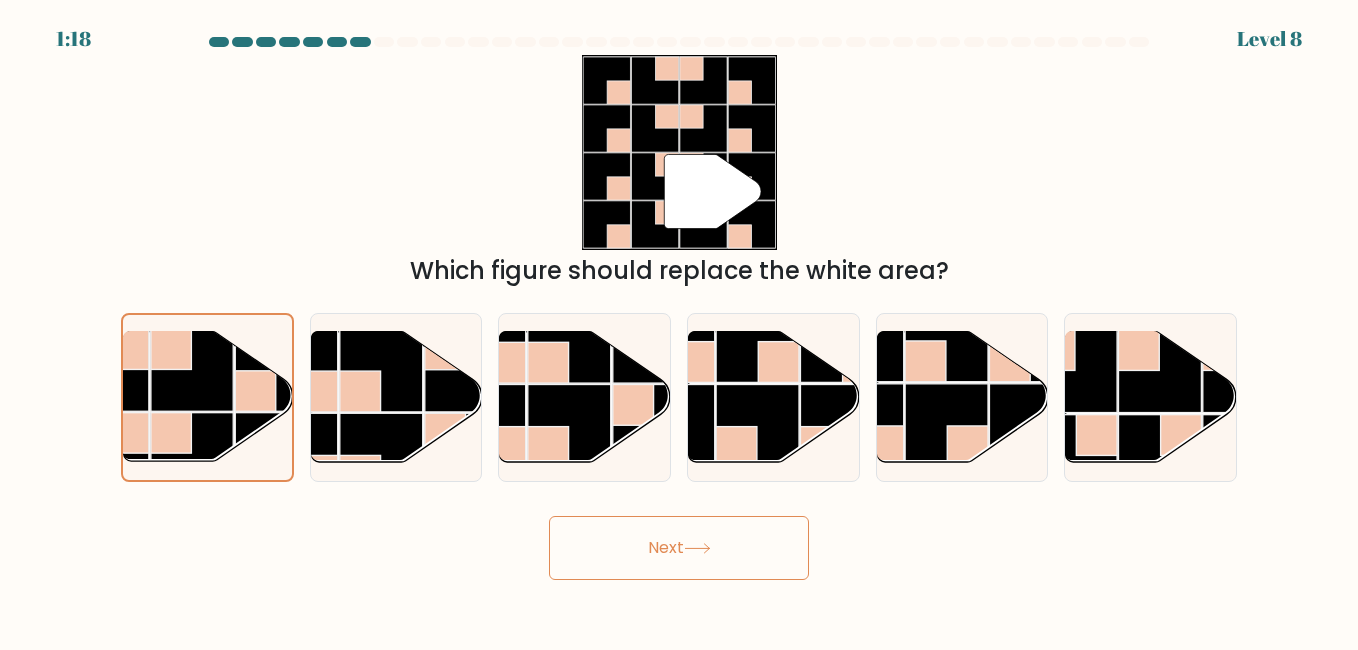 click on "Next" at bounding box center [679, 548] 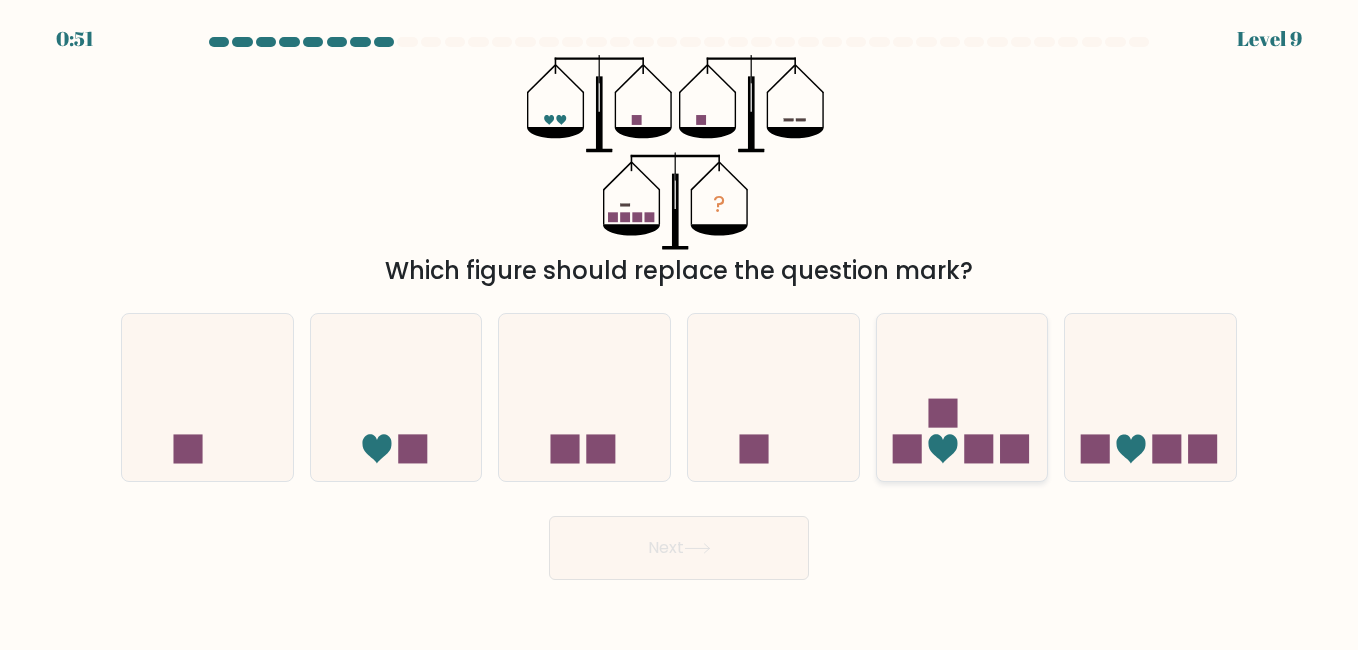 click 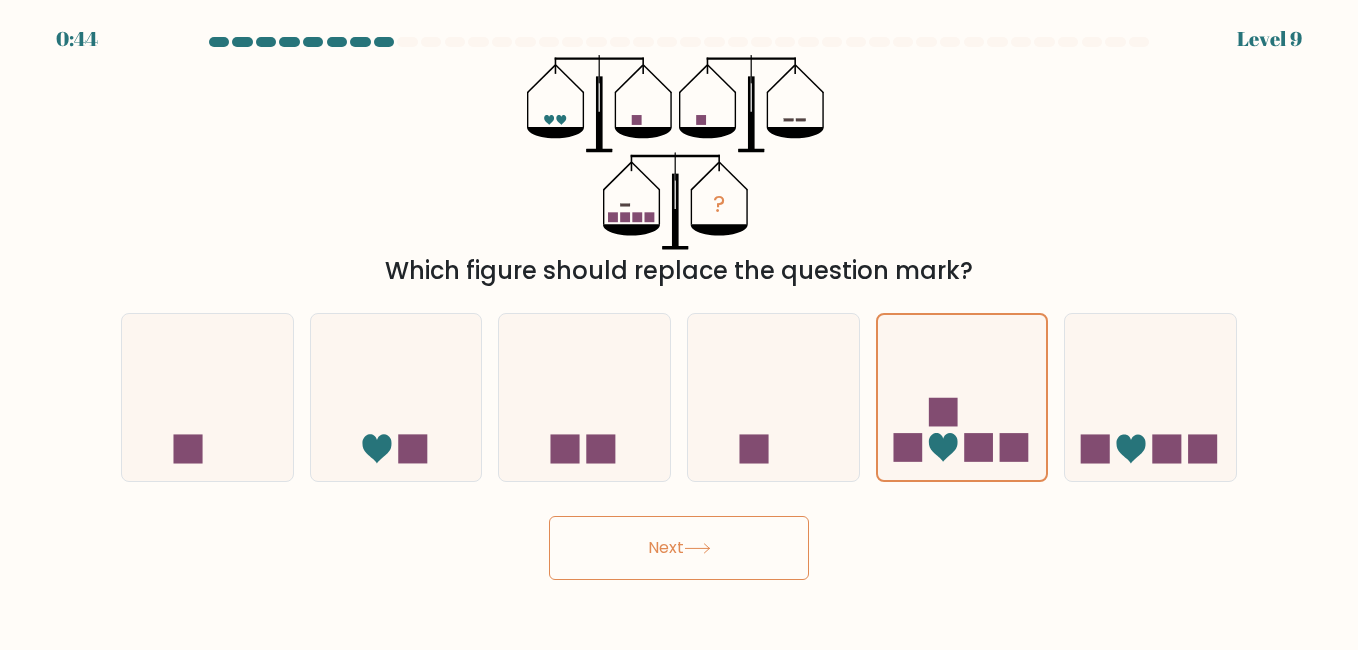 click on "Next" at bounding box center [679, 548] 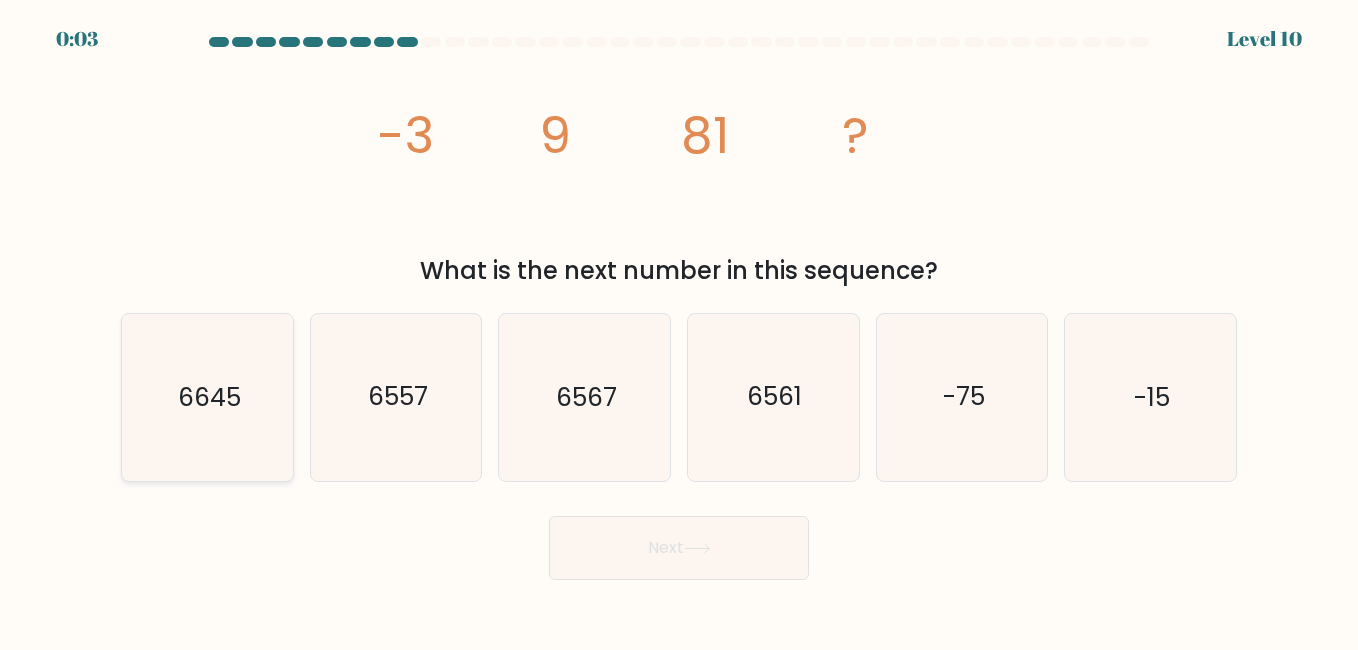 click on "6645" 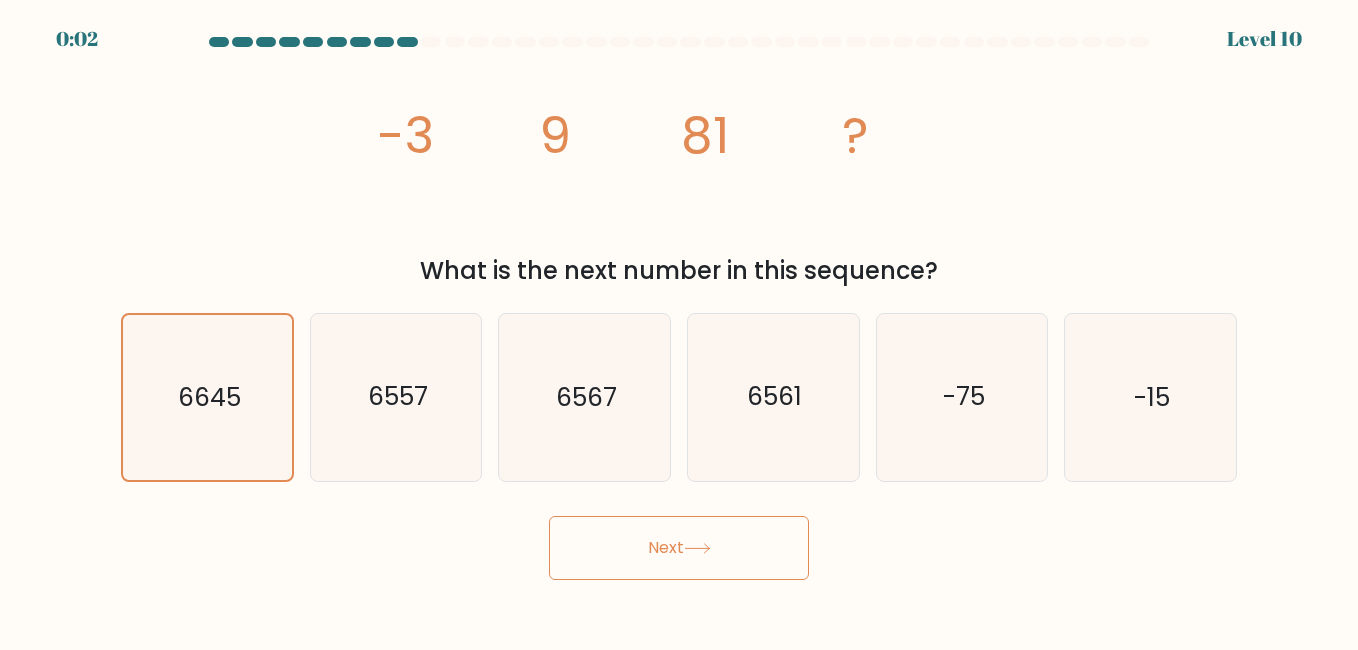 click on "Next" at bounding box center [679, 548] 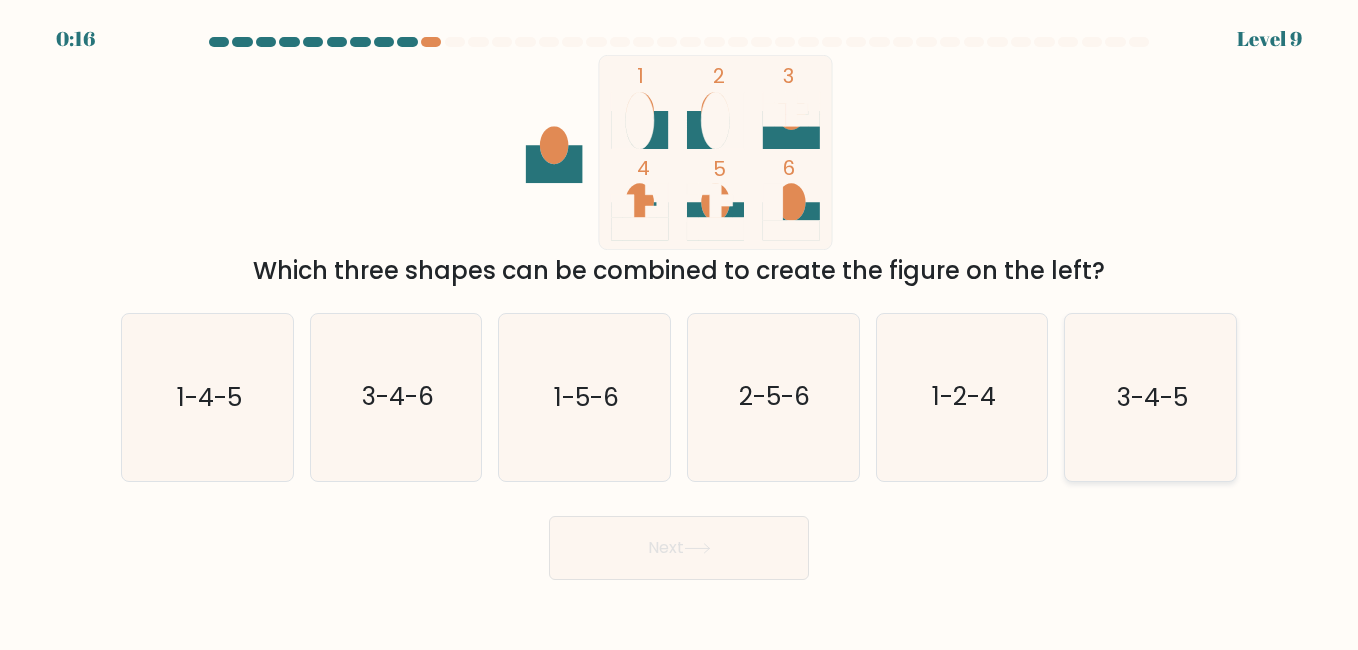 click on "3-4-5" 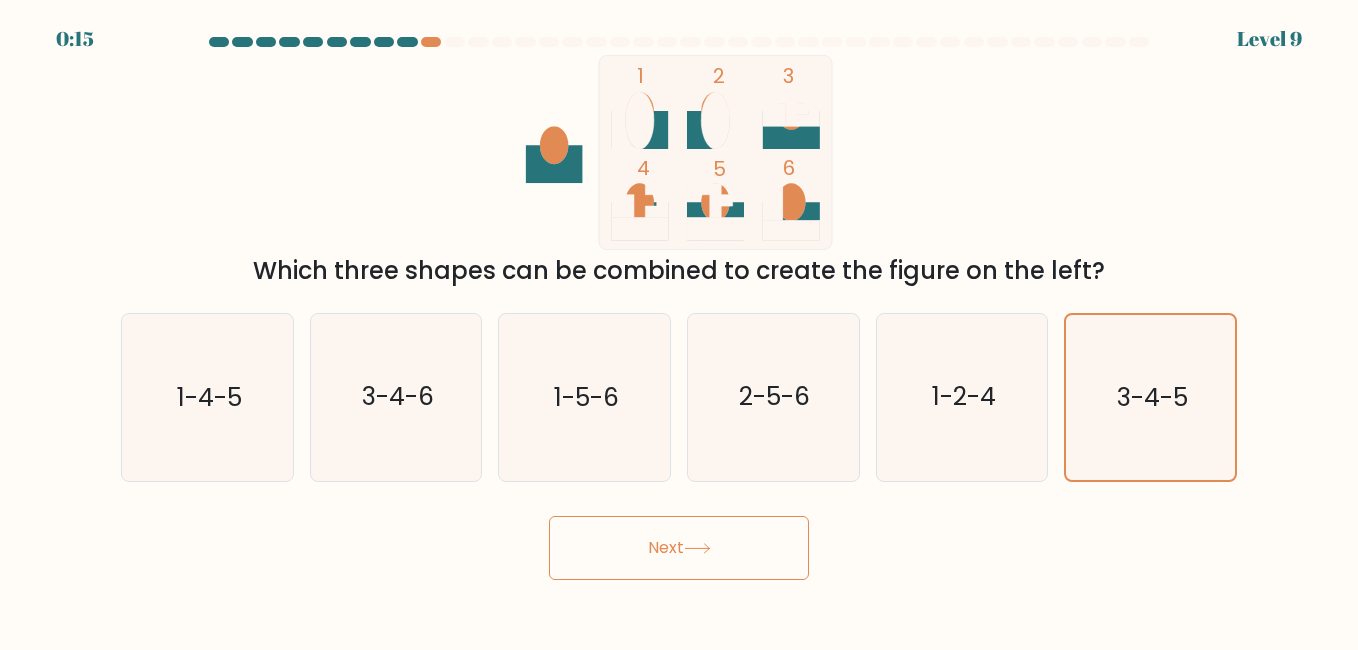 click on "Next" at bounding box center [679, 548] 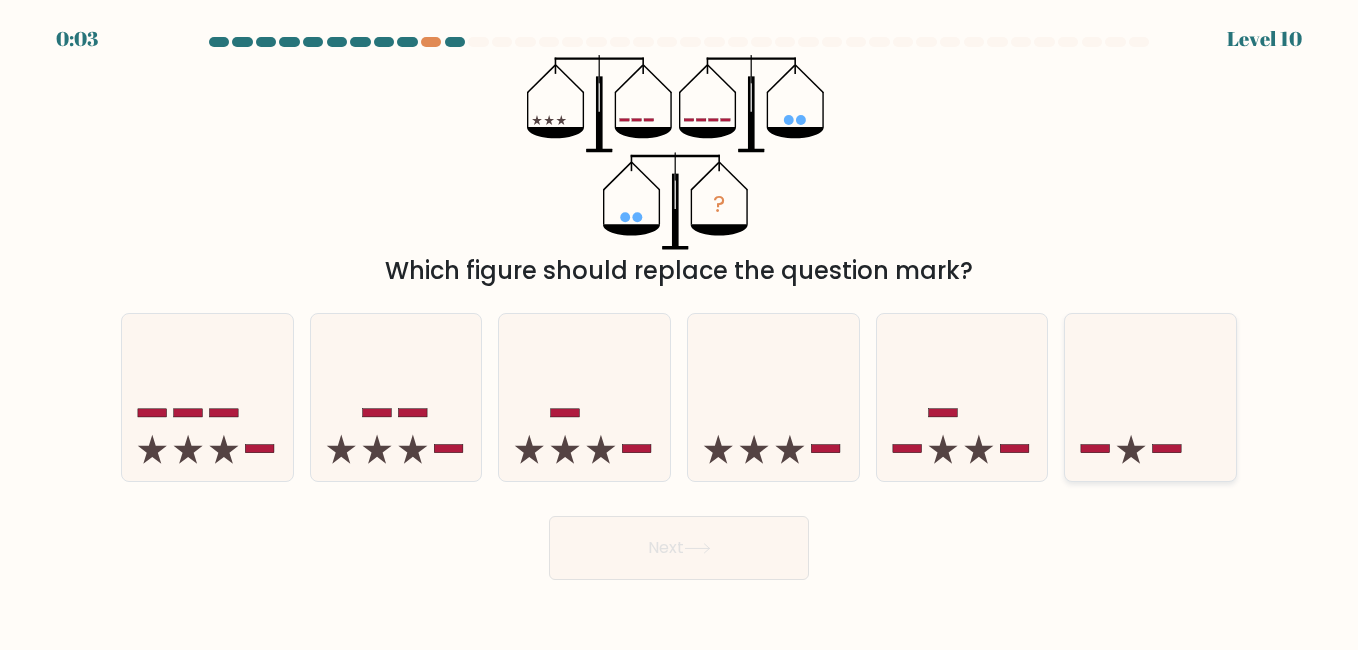 click 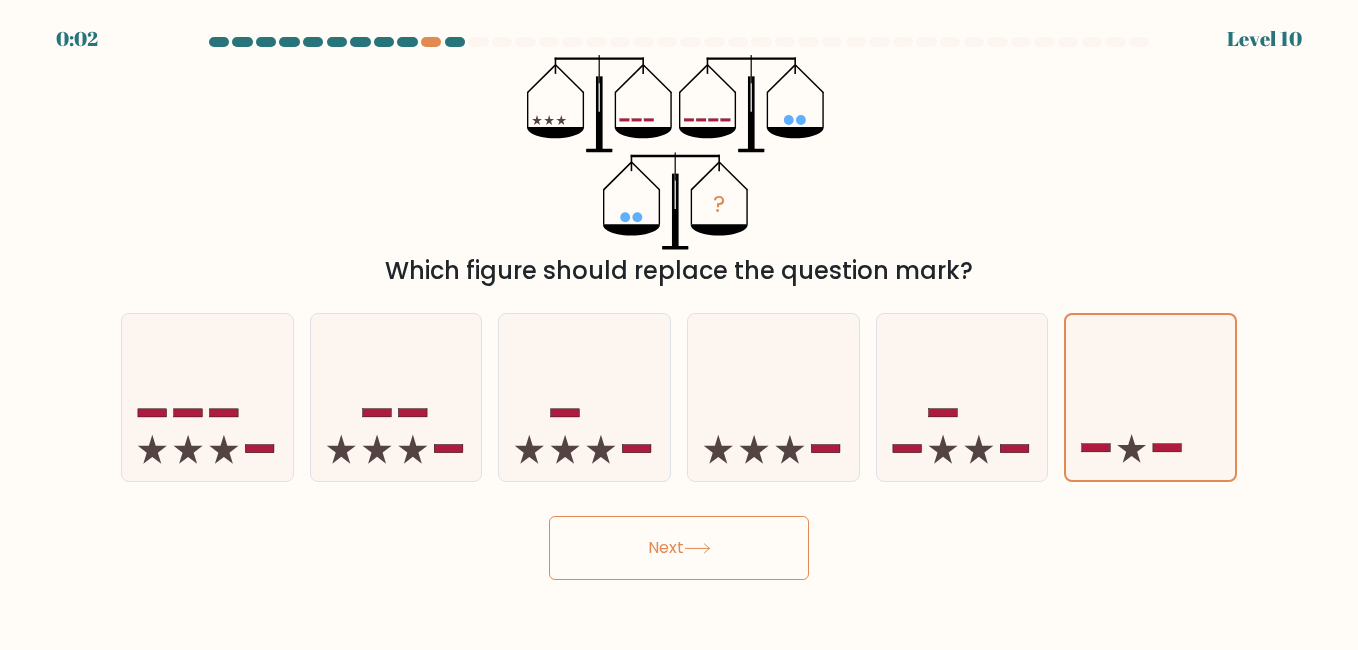 click 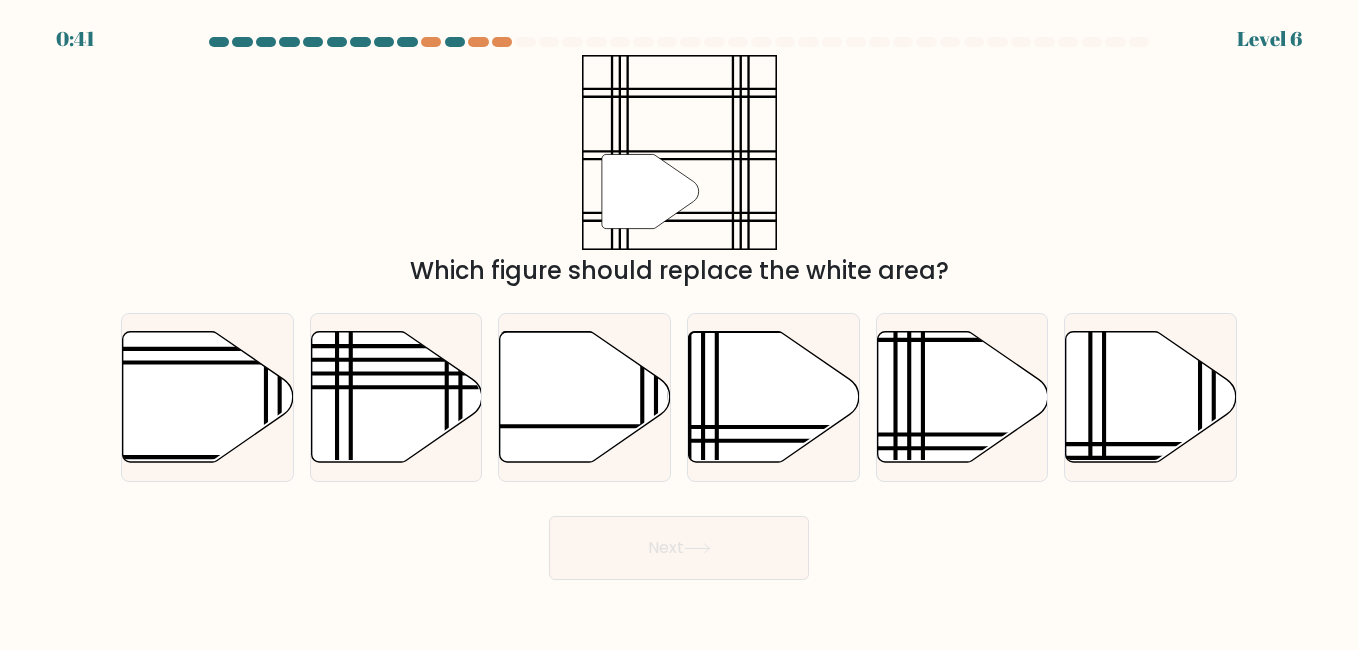 scroll, scrollTop: 0, scrollLeft: 0, axis: both 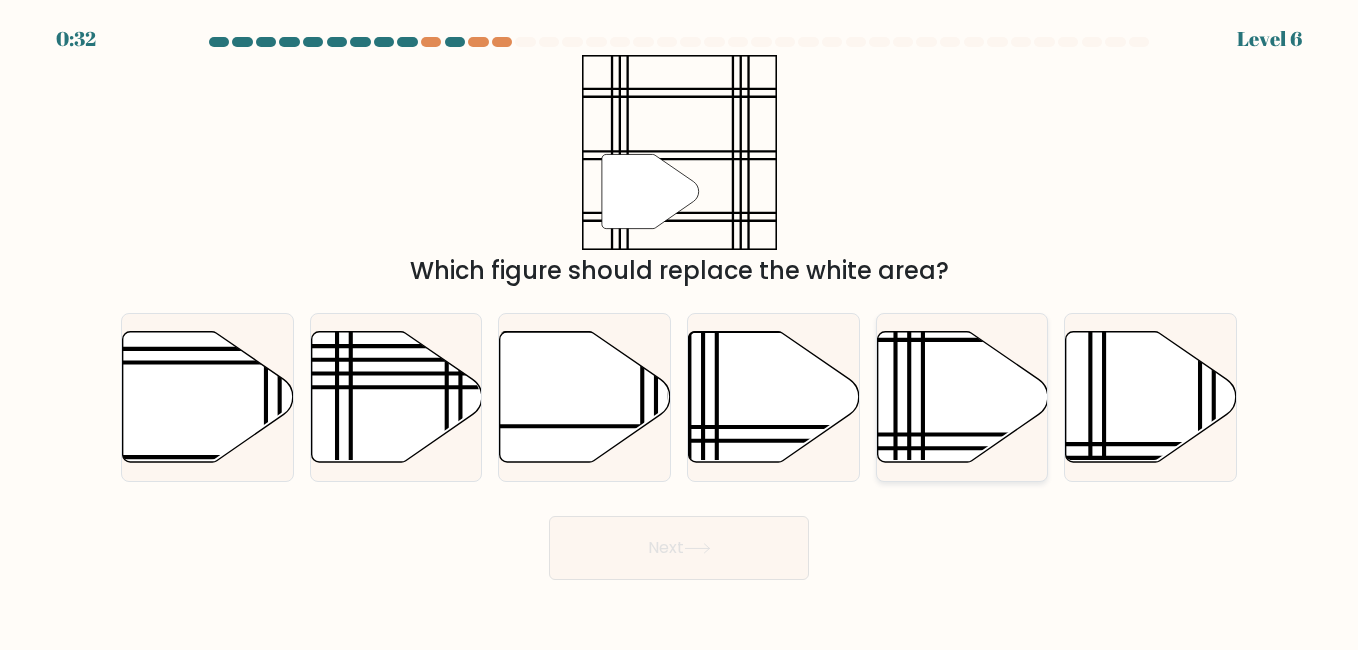 click 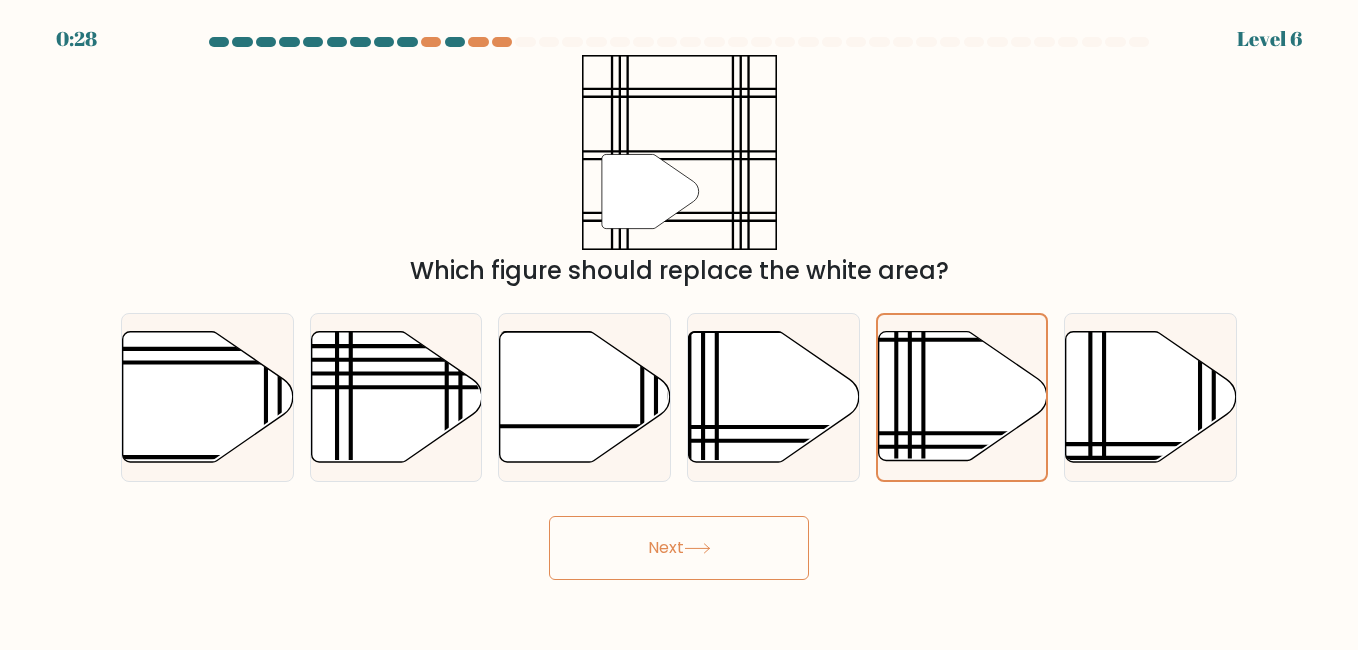 click on "Next" at bounding box center (679, 548) 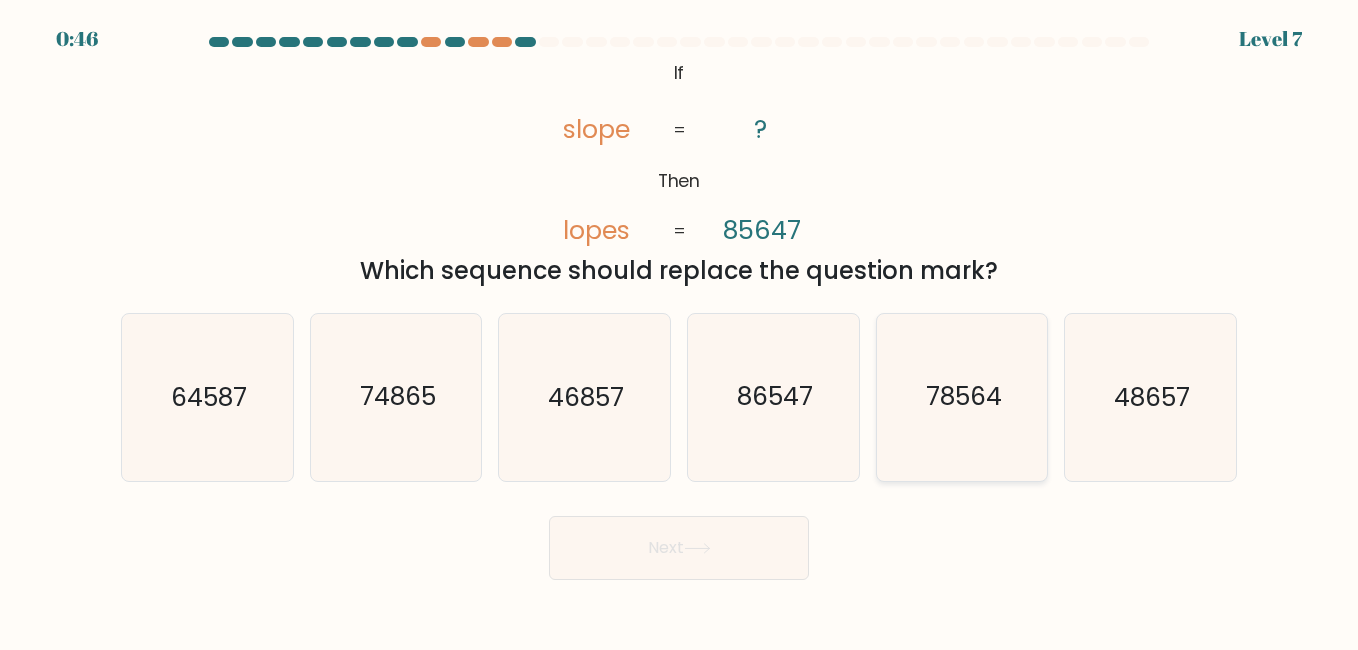 click on "78564" 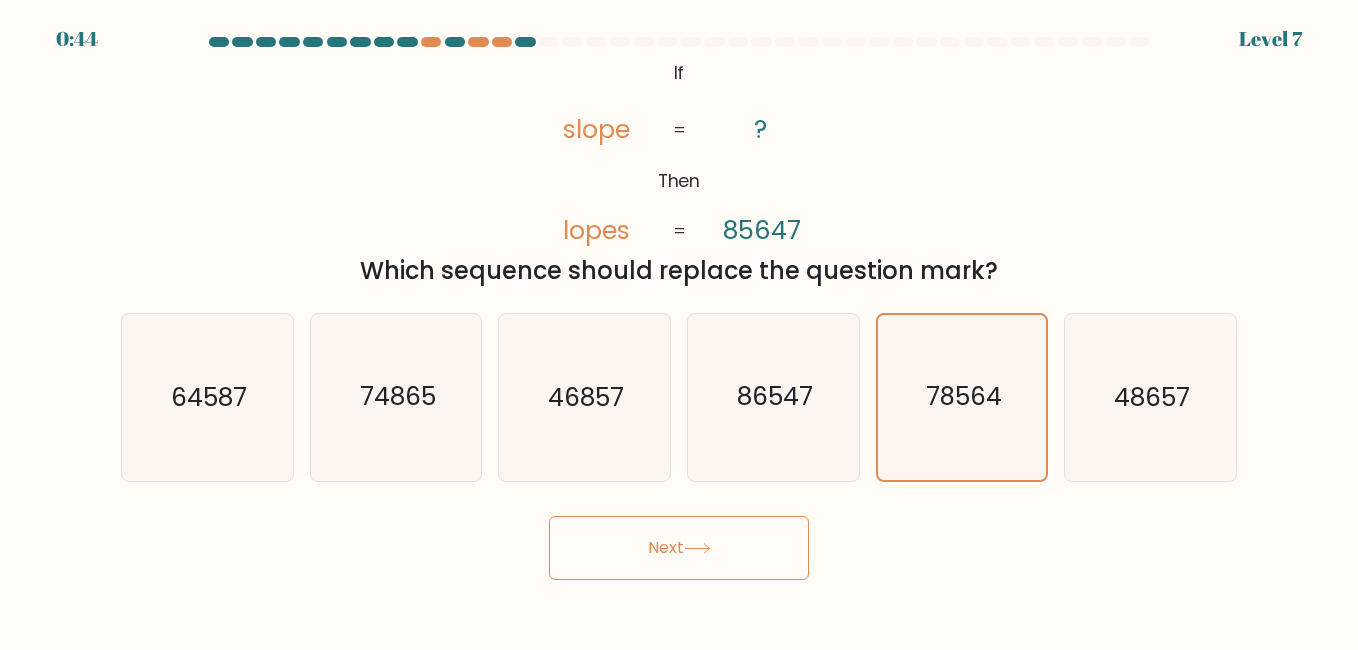 click on "Next" at bounding box center [679, 548] 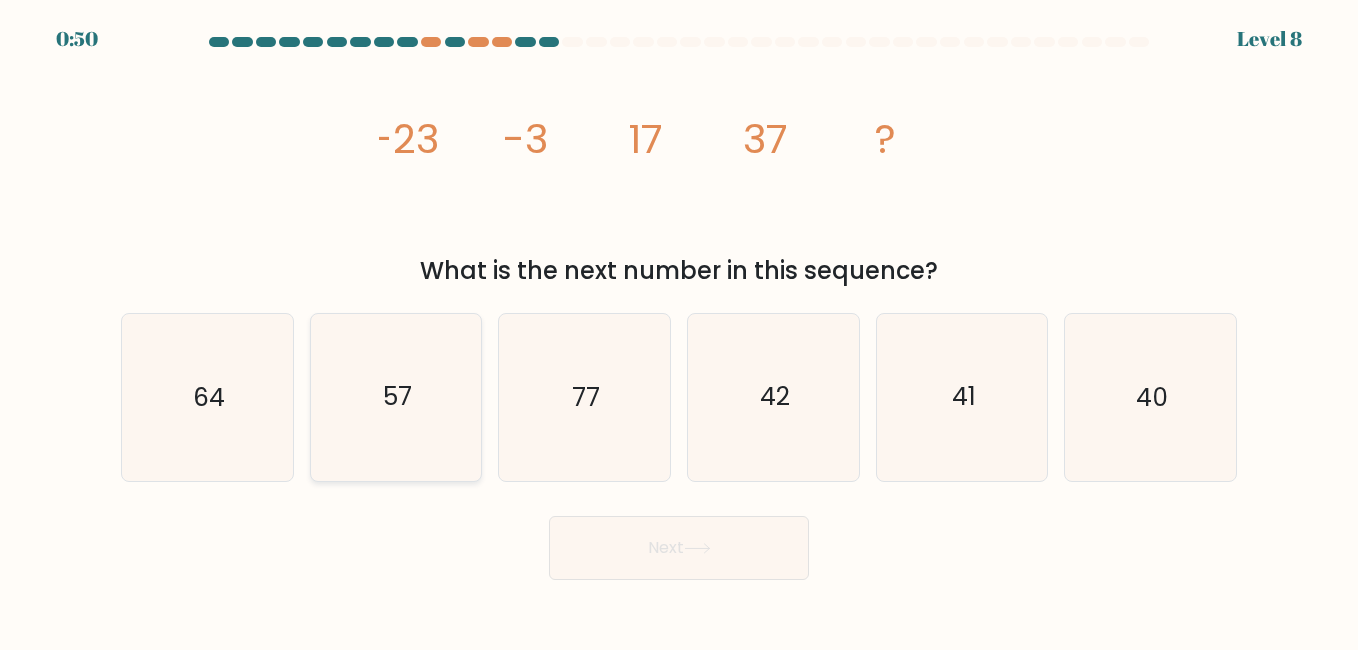 click on "57" 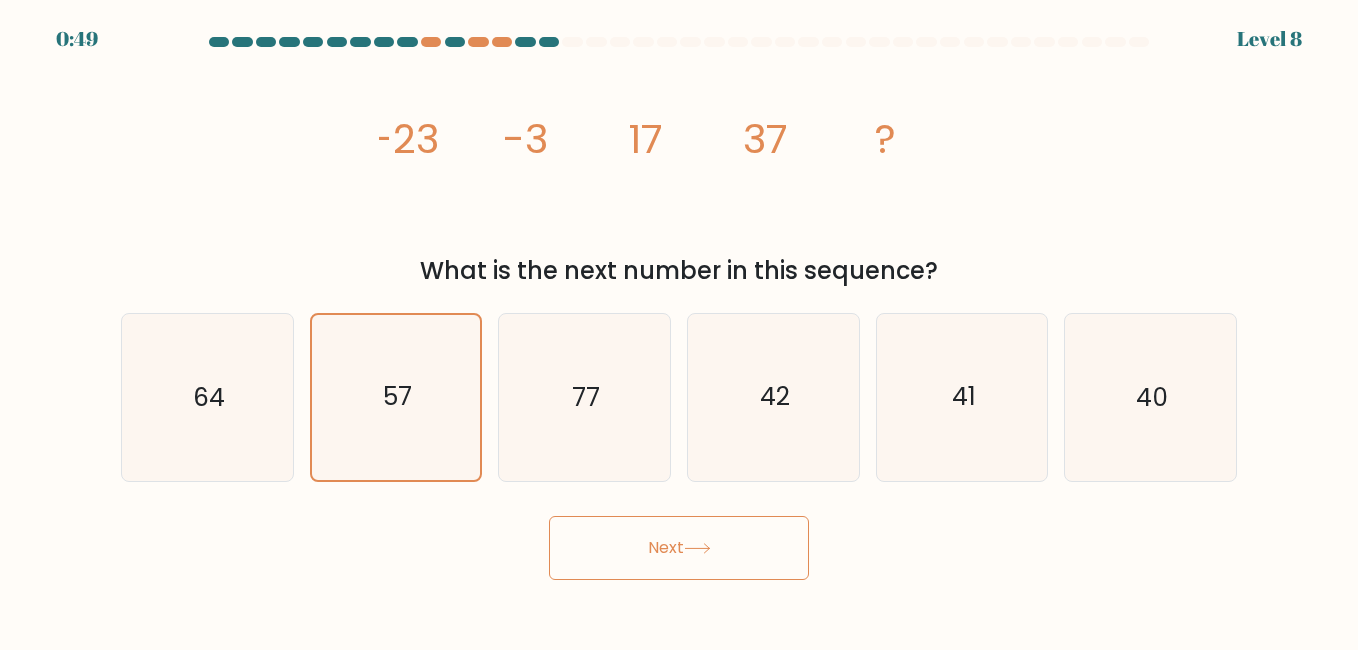 click on "Next" at bounding box center (679, 548) 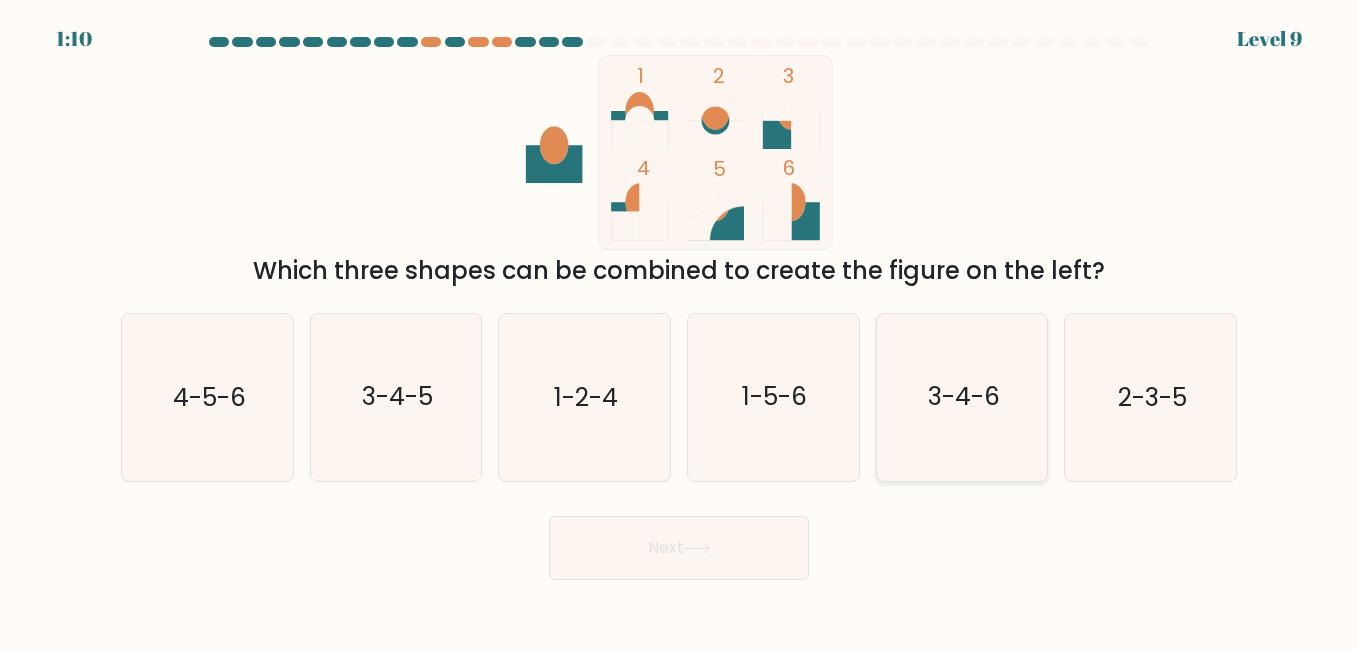 click on "3-4-6" 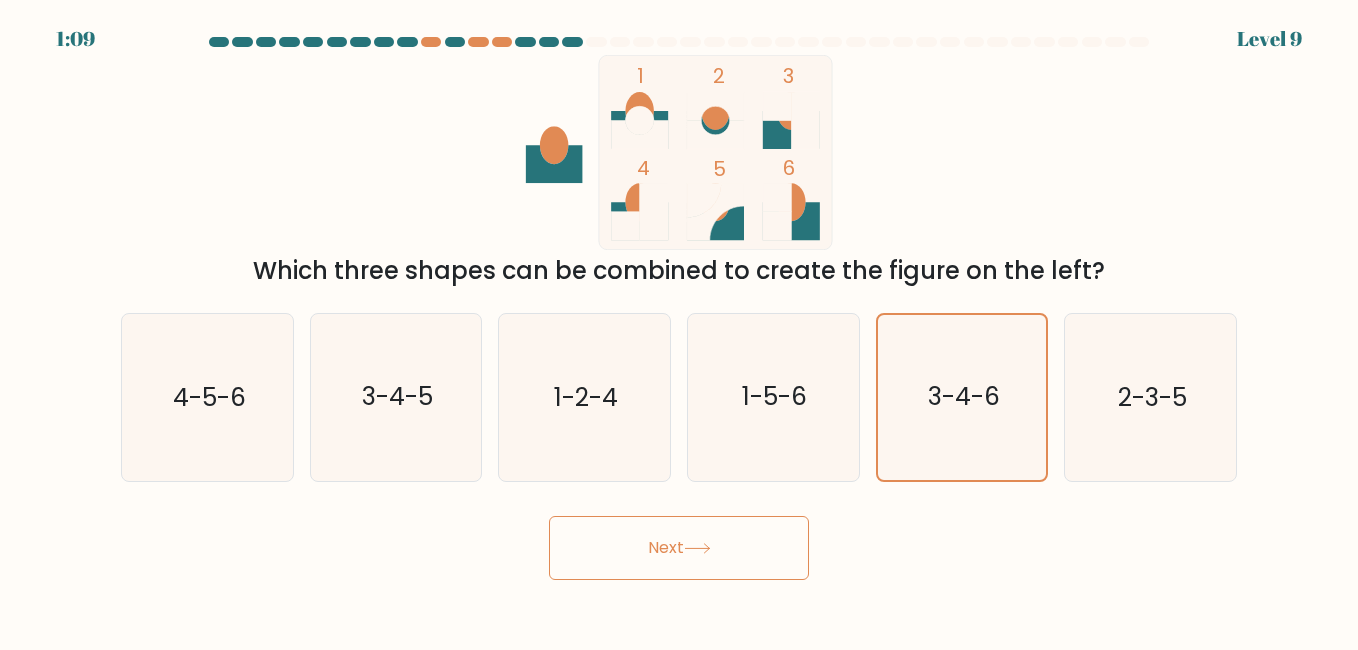 click on "Next" at bounding box center [679, 548] 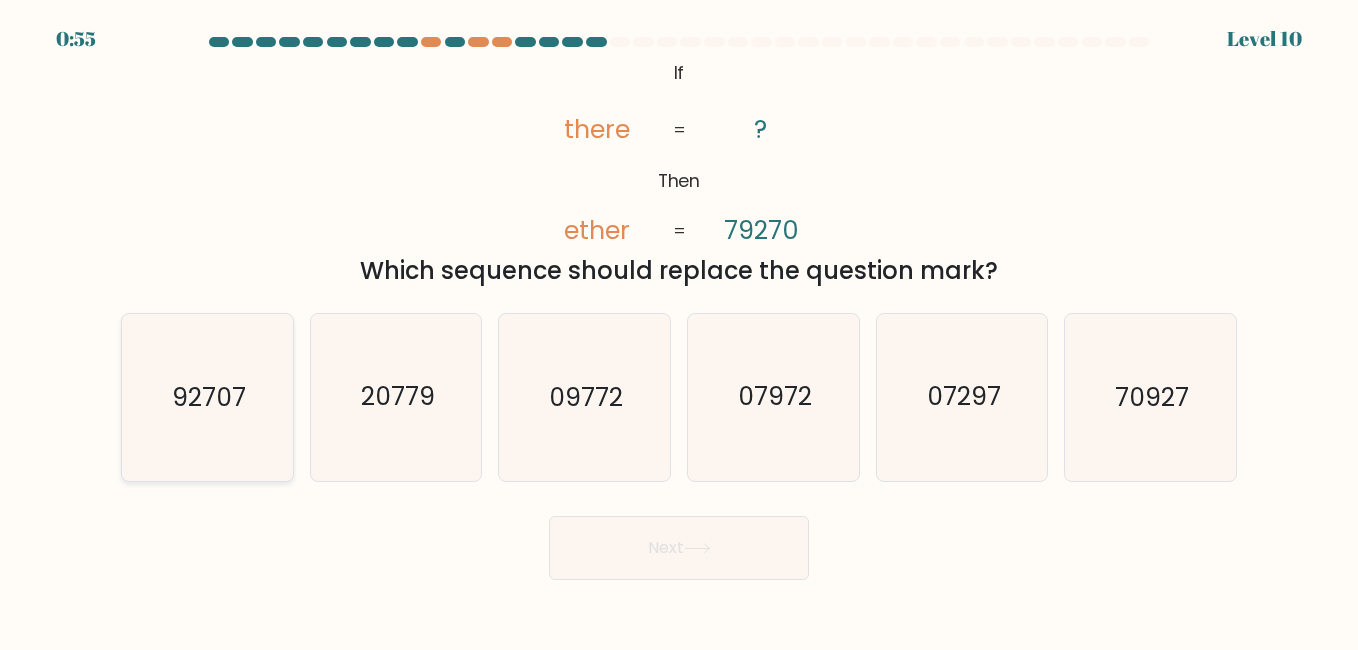 click on "92707" 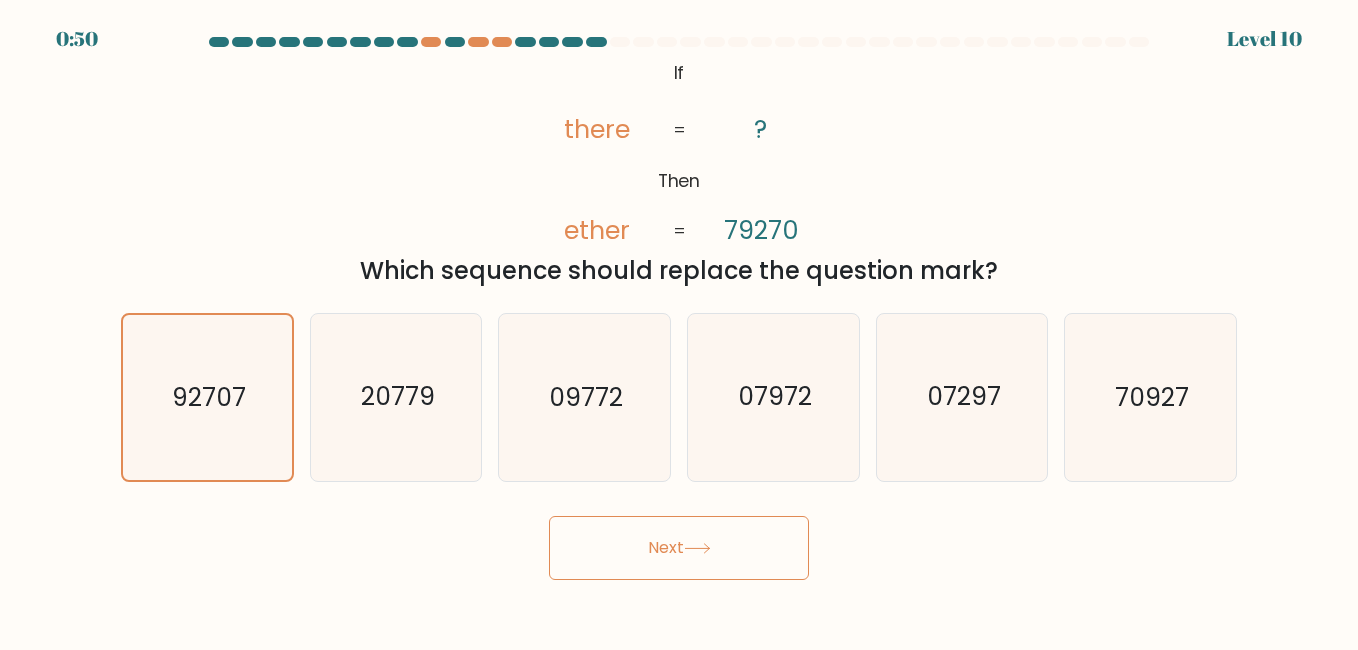 click on "Next" at bounding box center (679, 548) 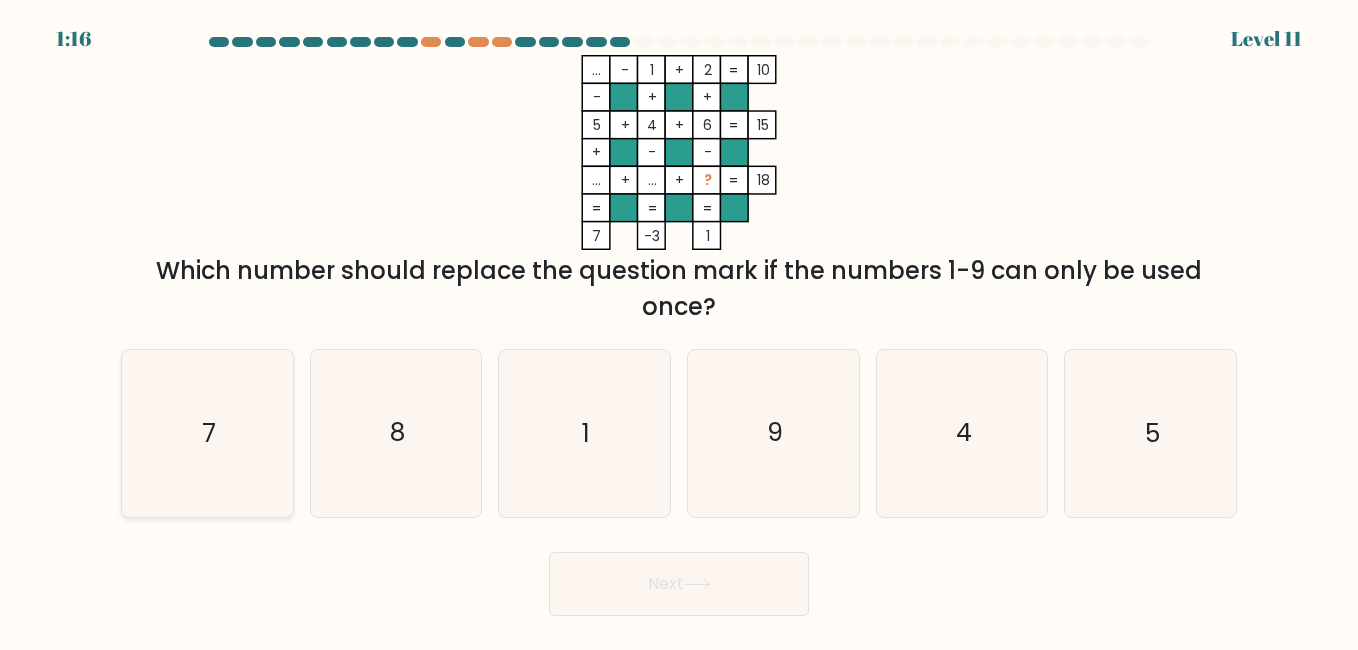 click on "7" 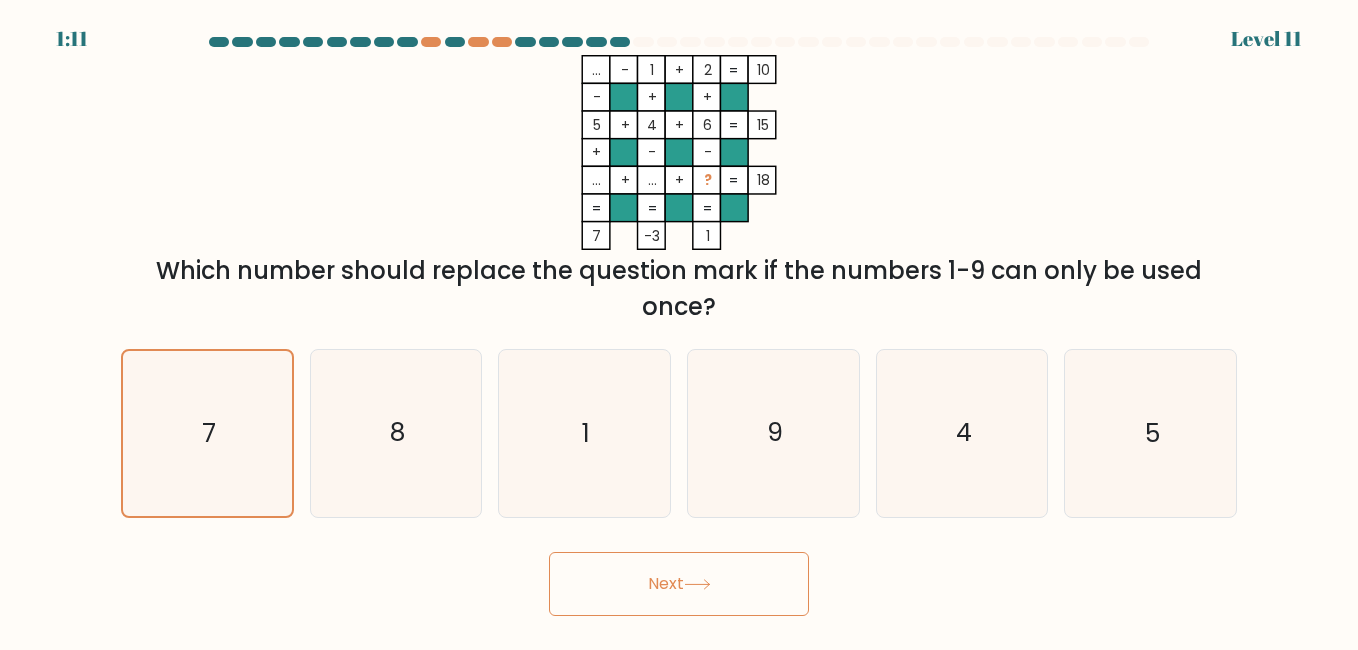 click on "Next" at bounding box center [679, 584] 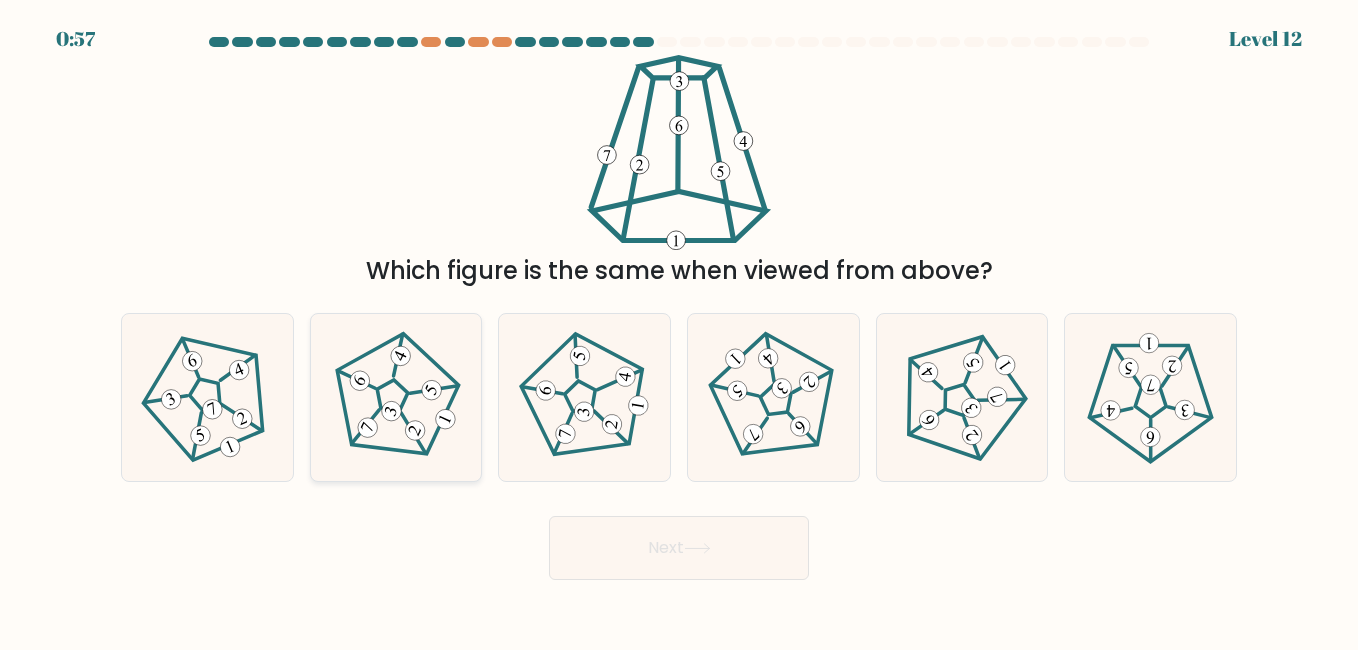 click 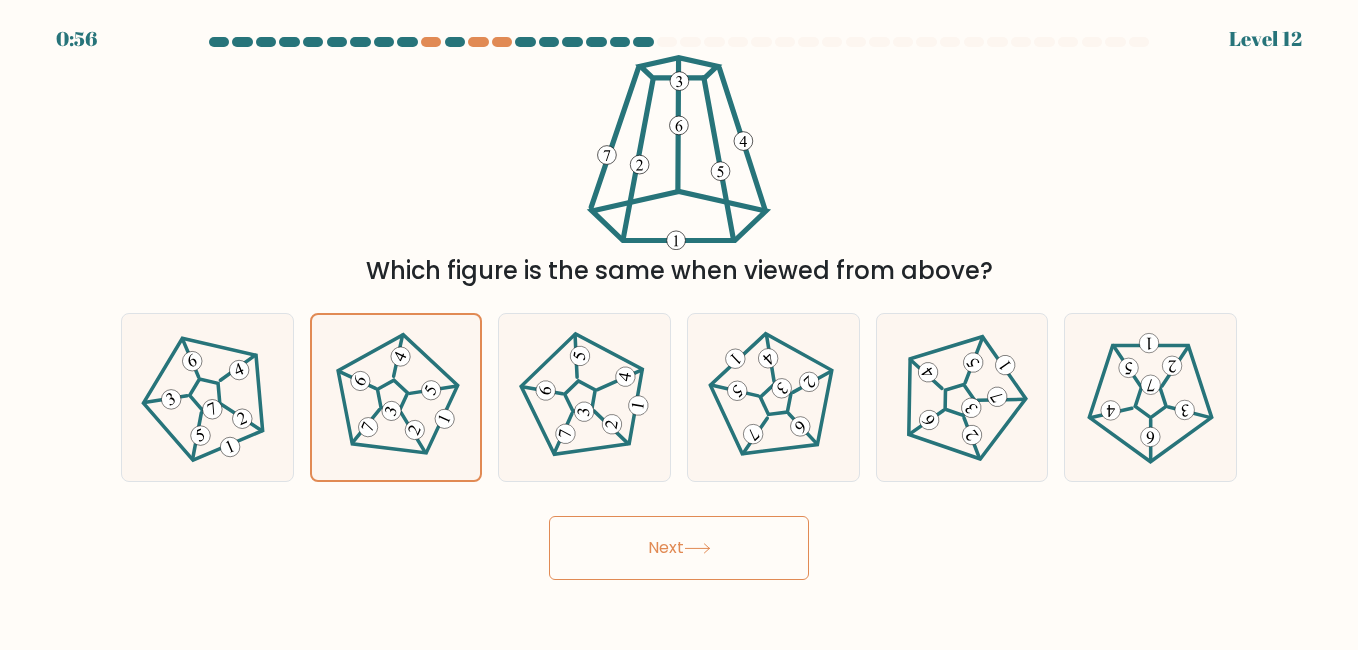 click on "Next" at bounding box center (679, 548) 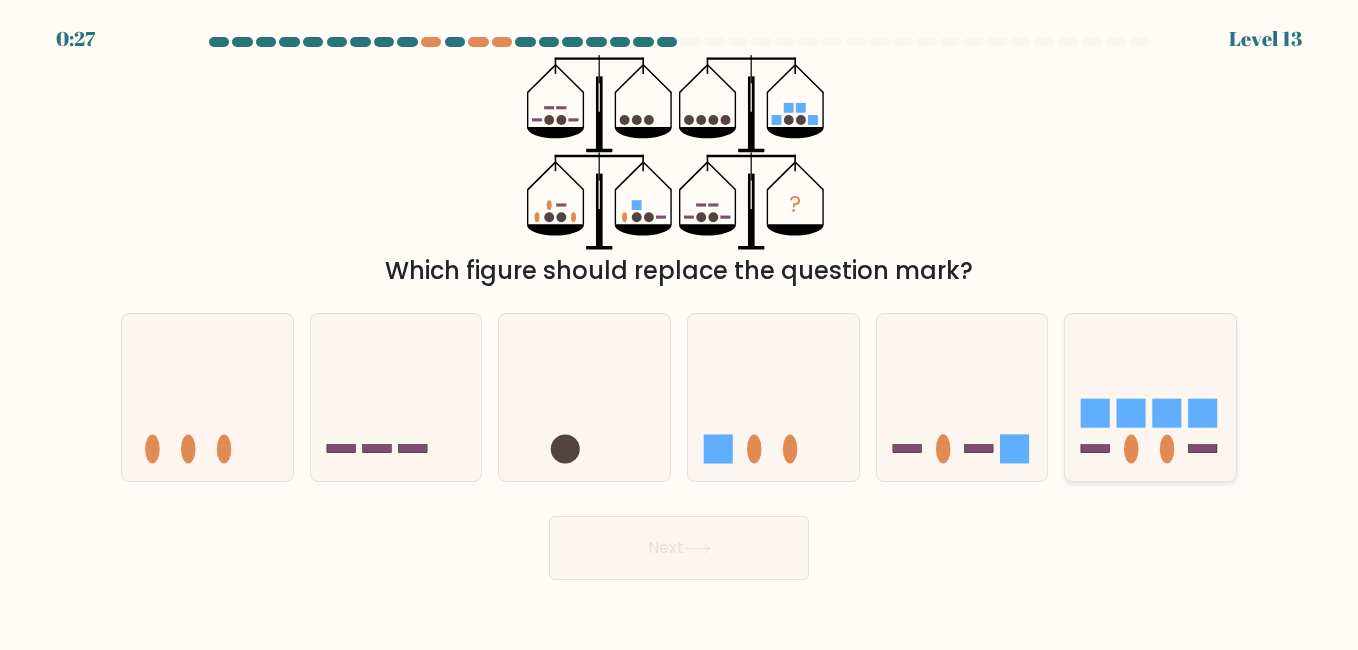 click 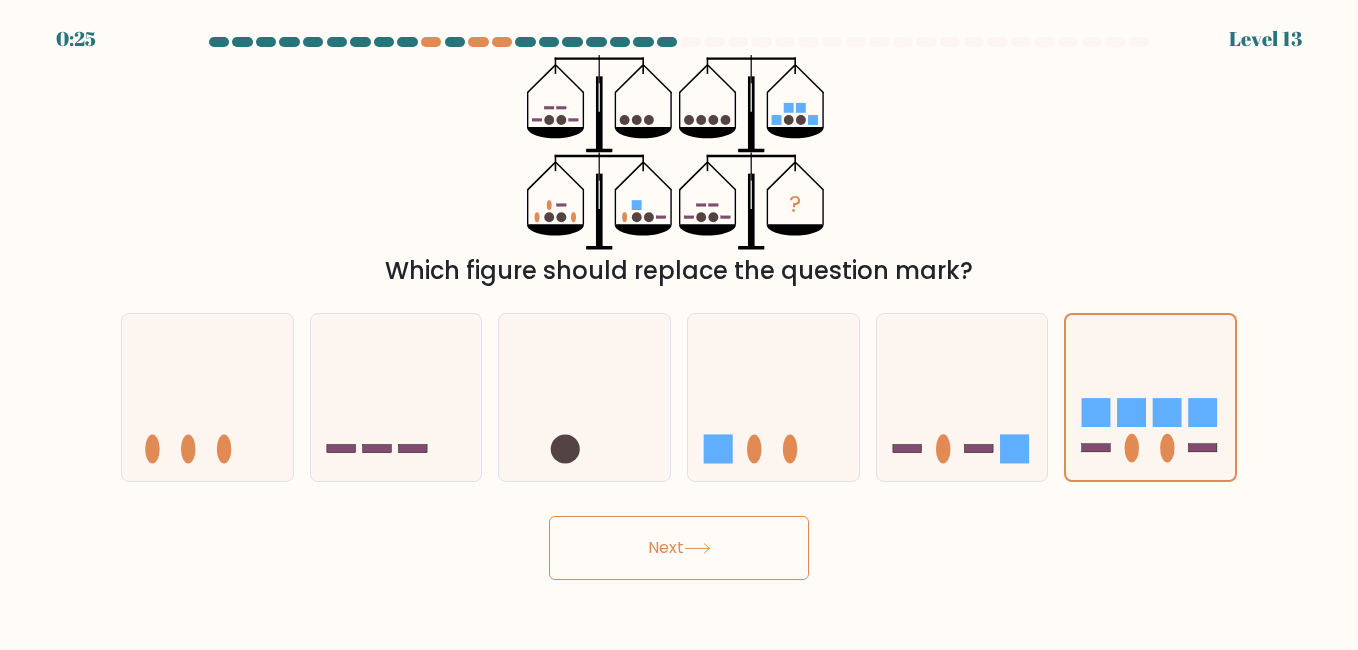 click on "Next" at bounding box center (679, 548) 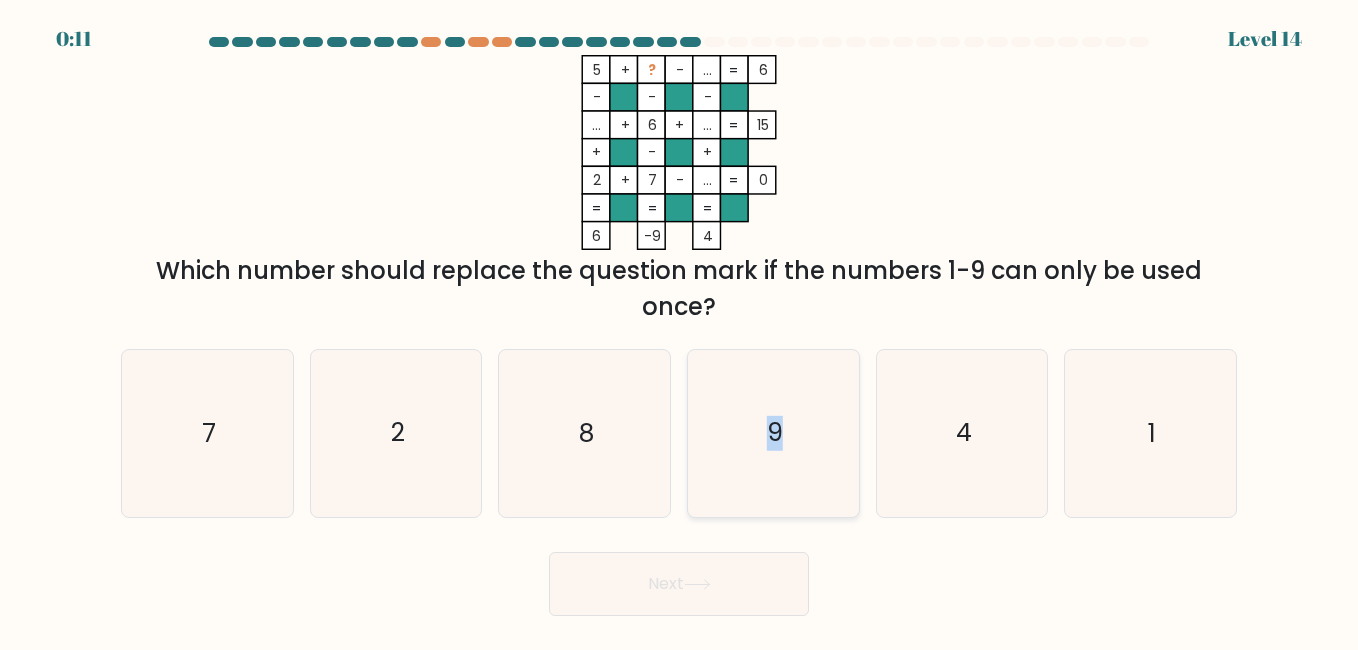 drag, startPoint x: 766, startPoint y: 463, endPoint x: 799, endPoint y: 404, distance: 67.601776 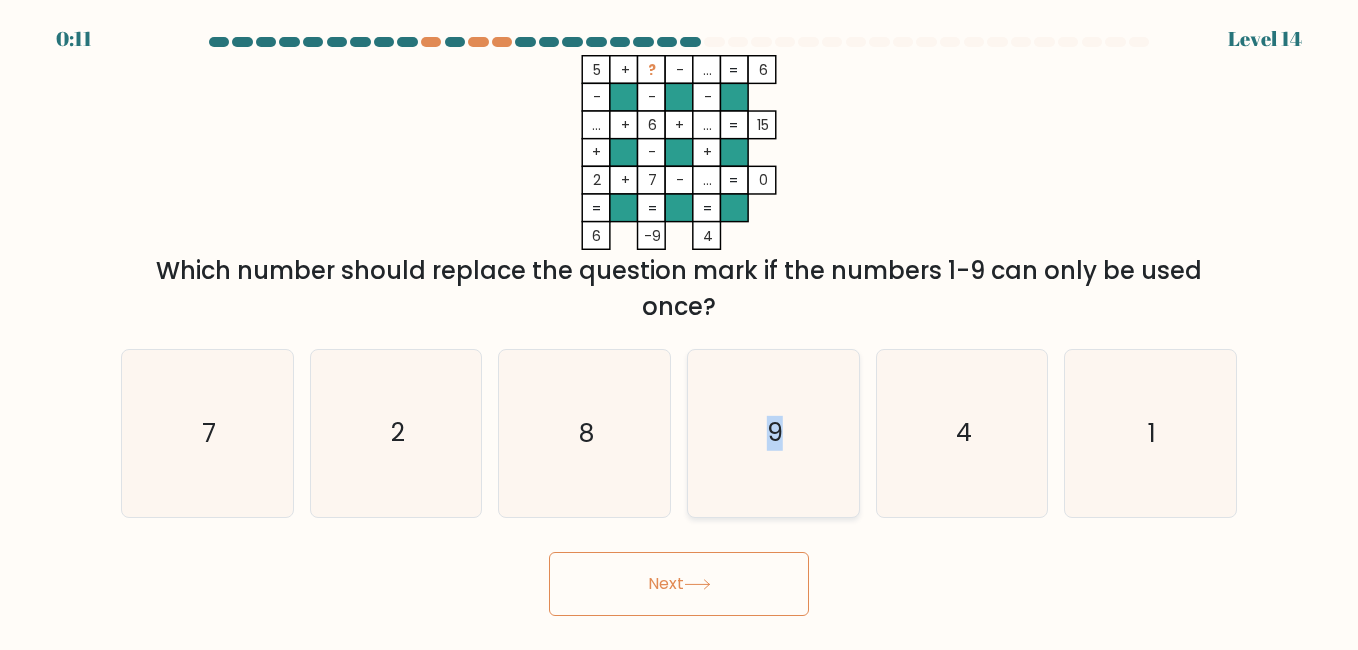 click on "9" 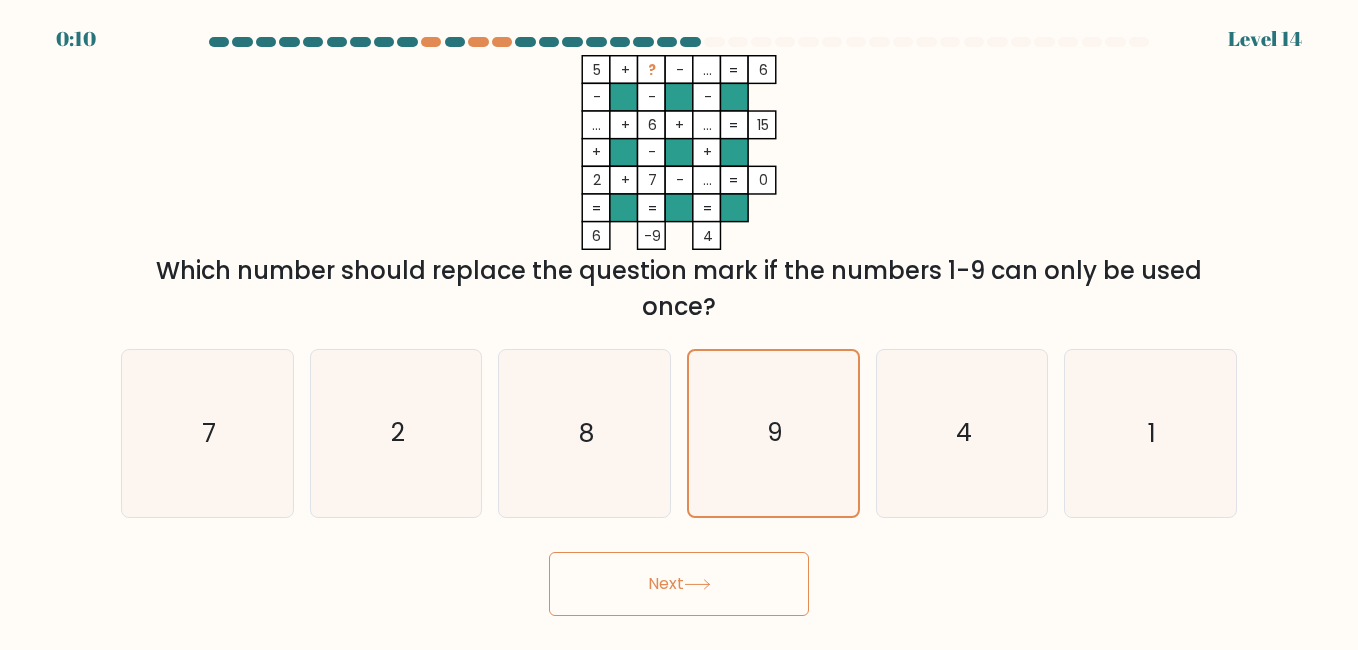 click on "Next" at bounding box center [679, 584] 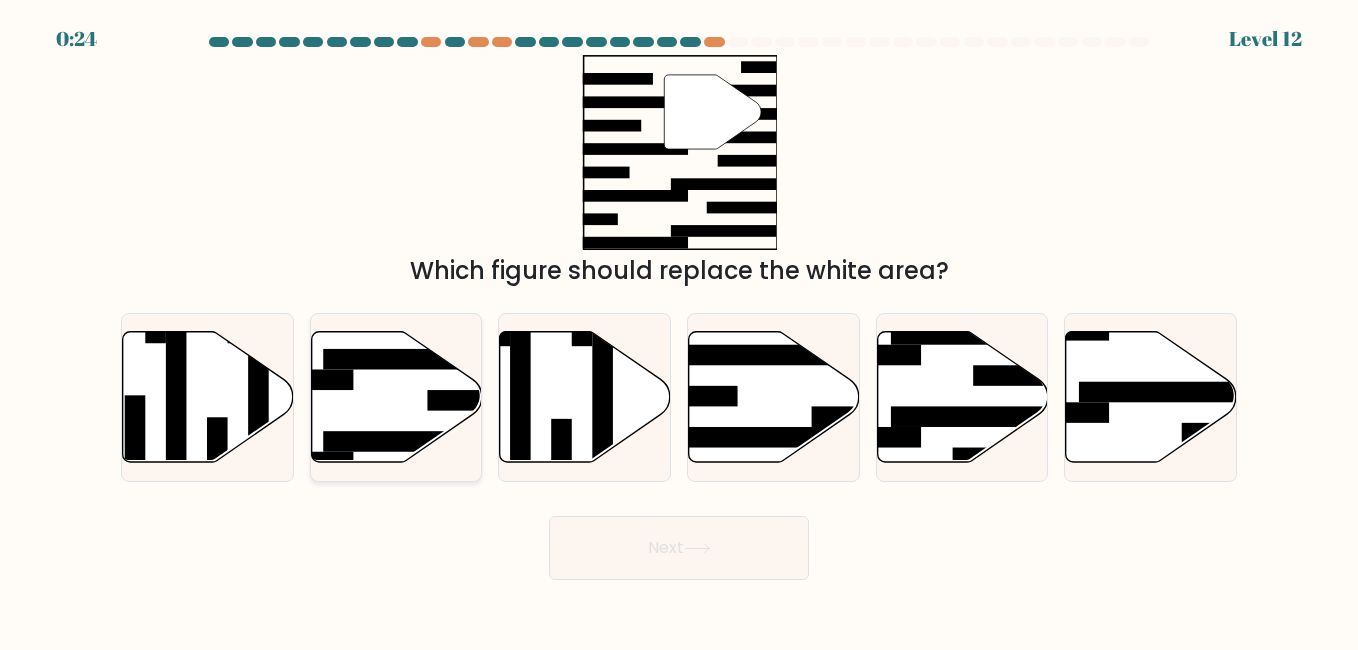 click 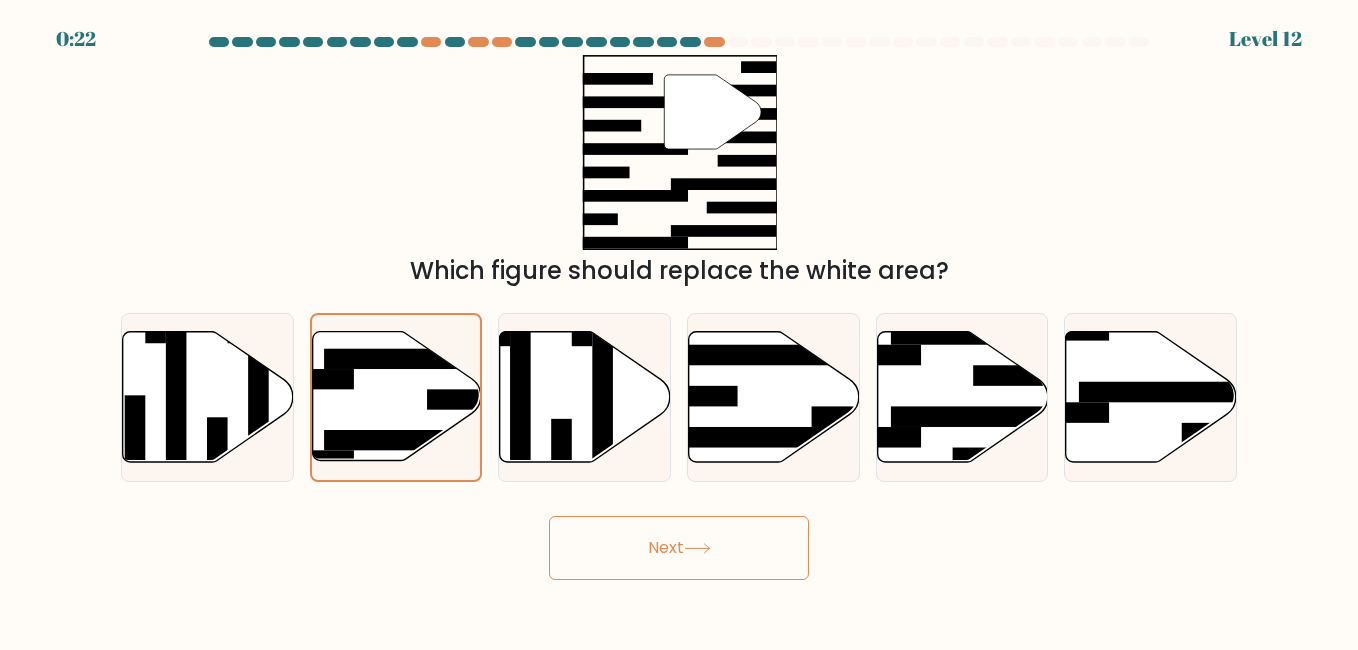click on "Next" at bounding box center (679, 548) 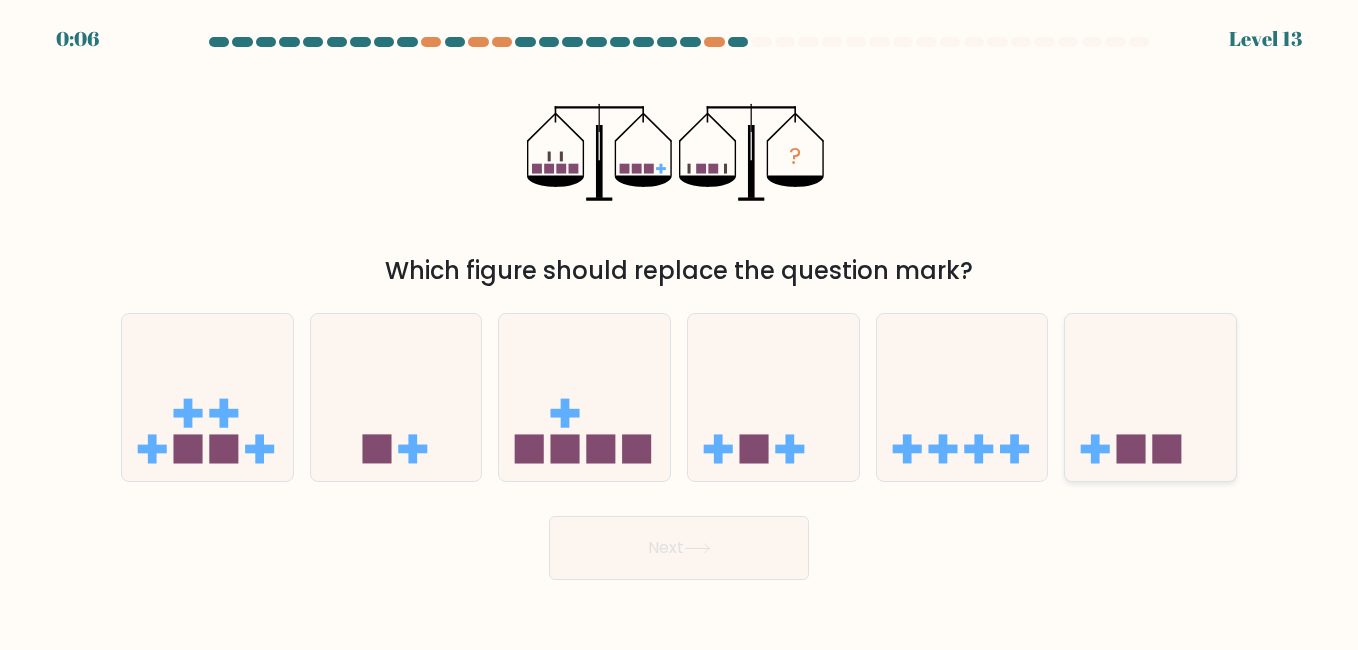 click 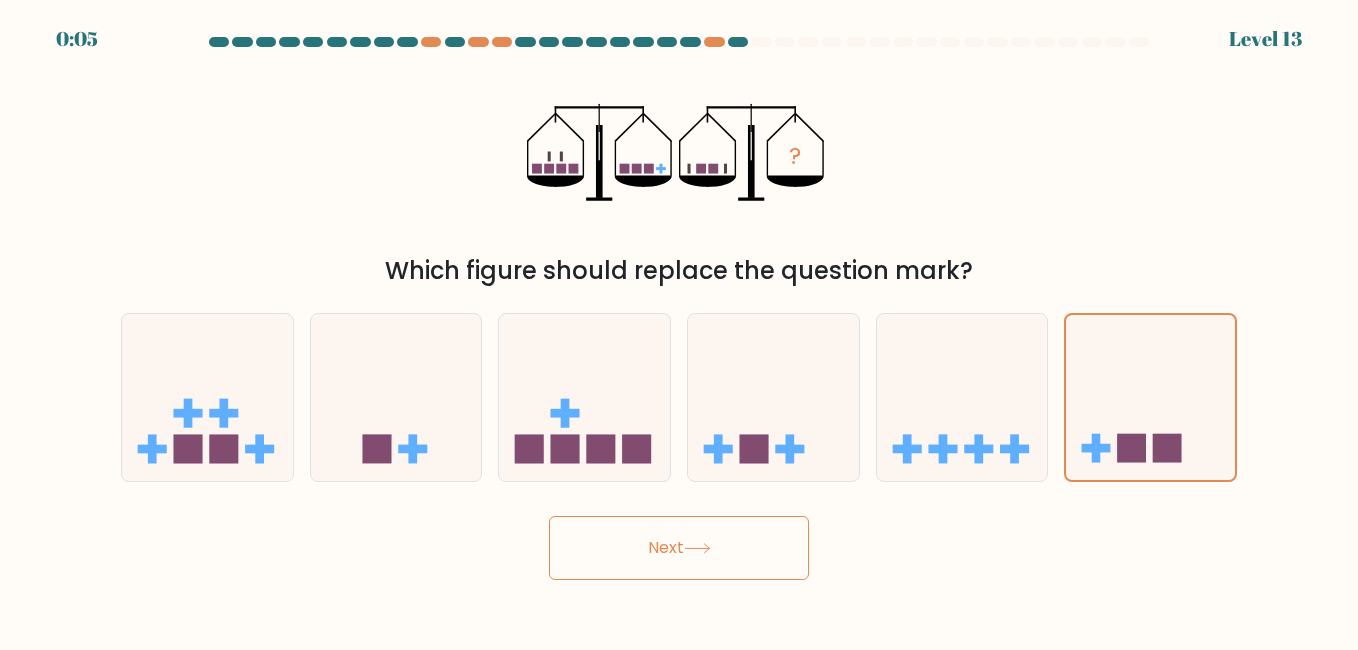 click 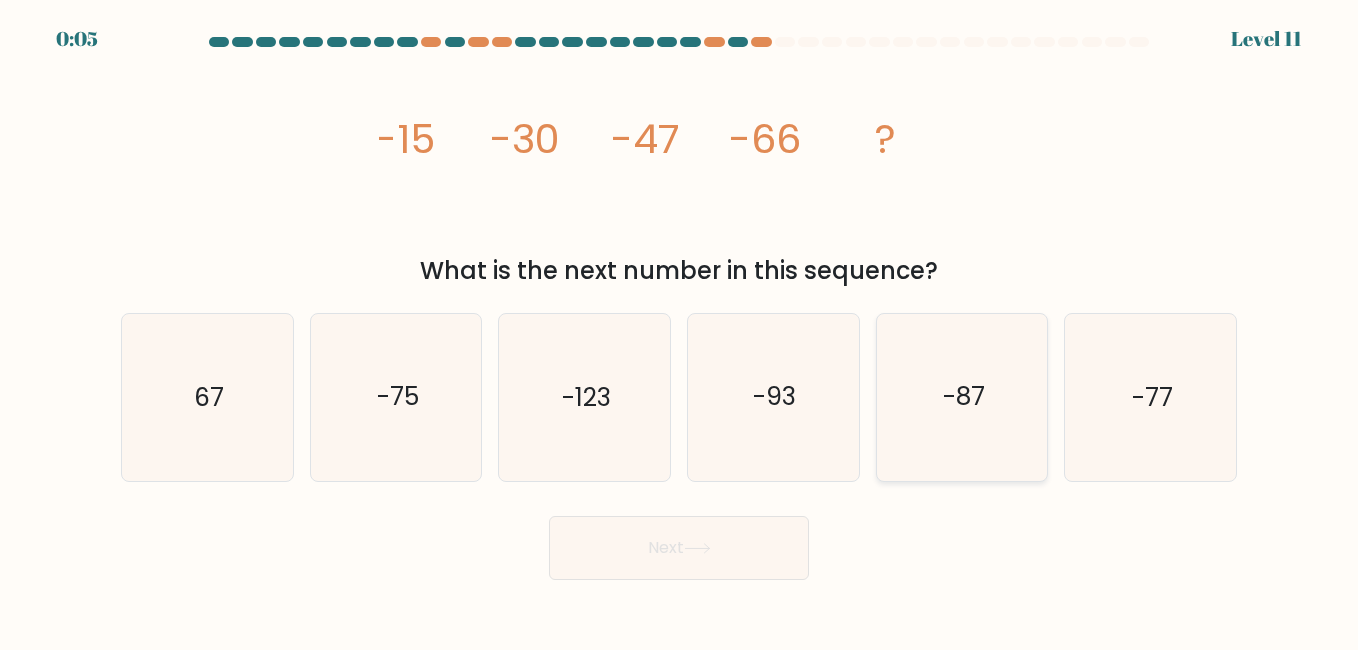 click on "-87" 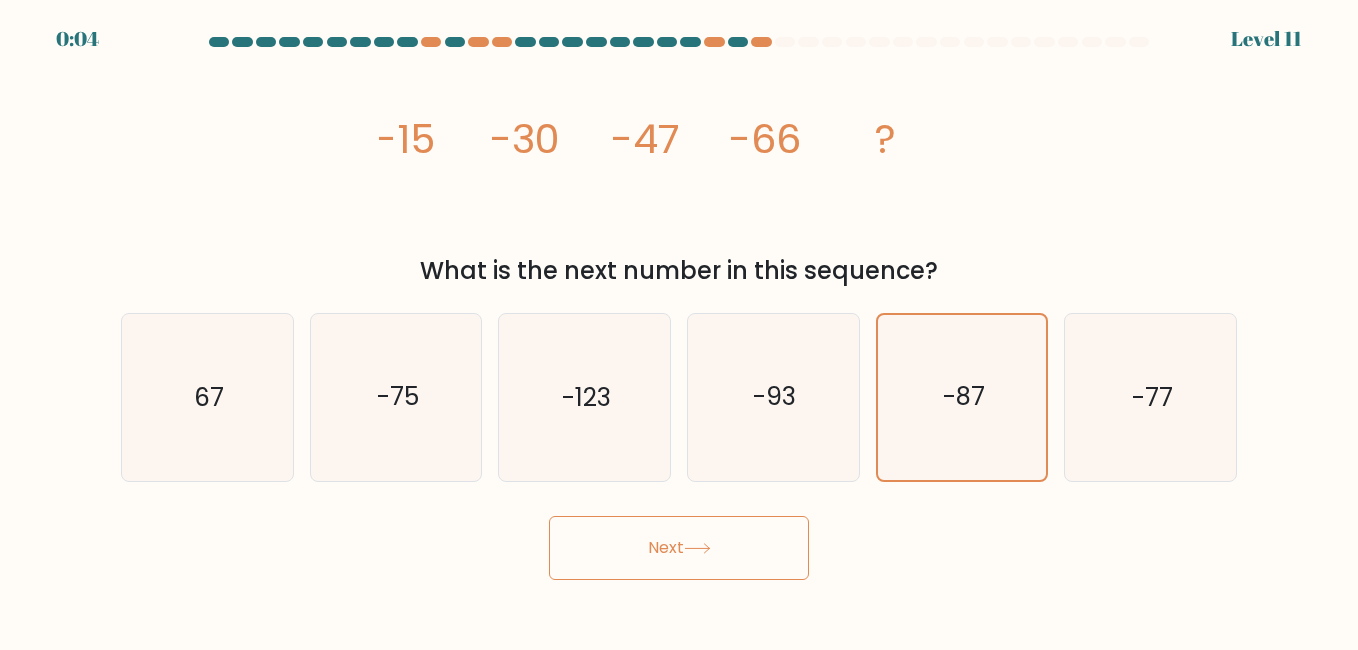 click on "Next" at bounding box center [679, 548] 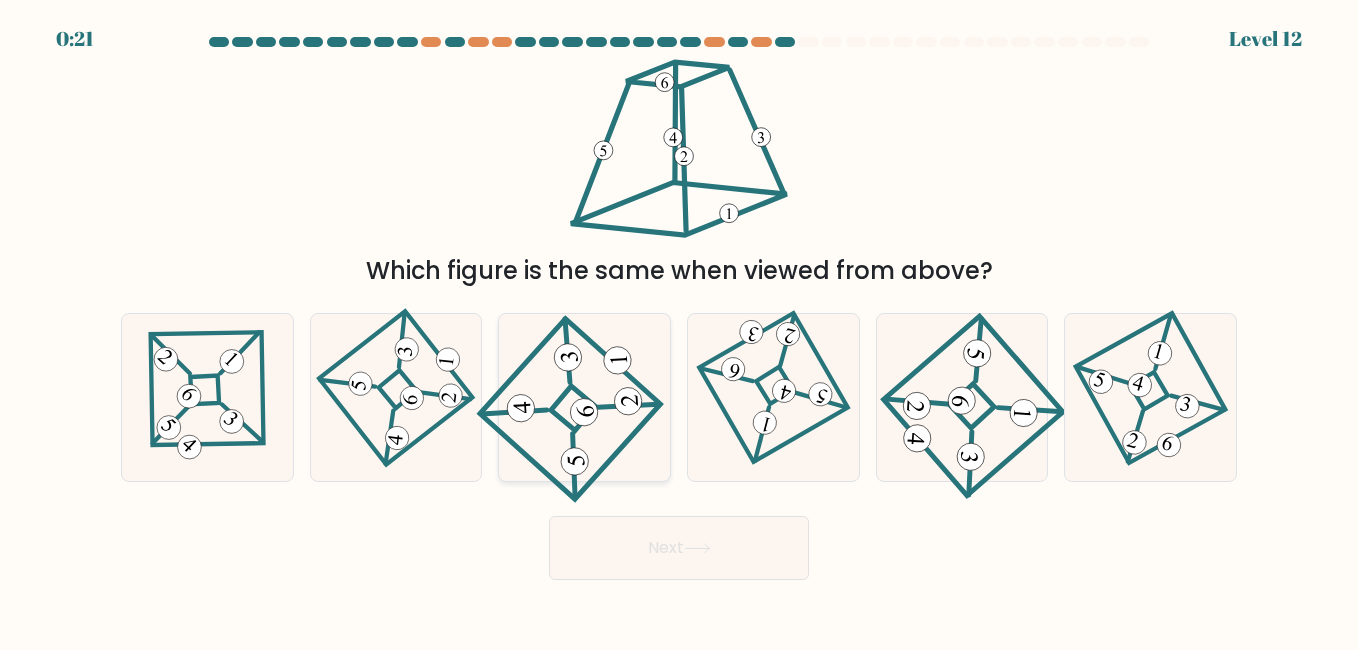 click 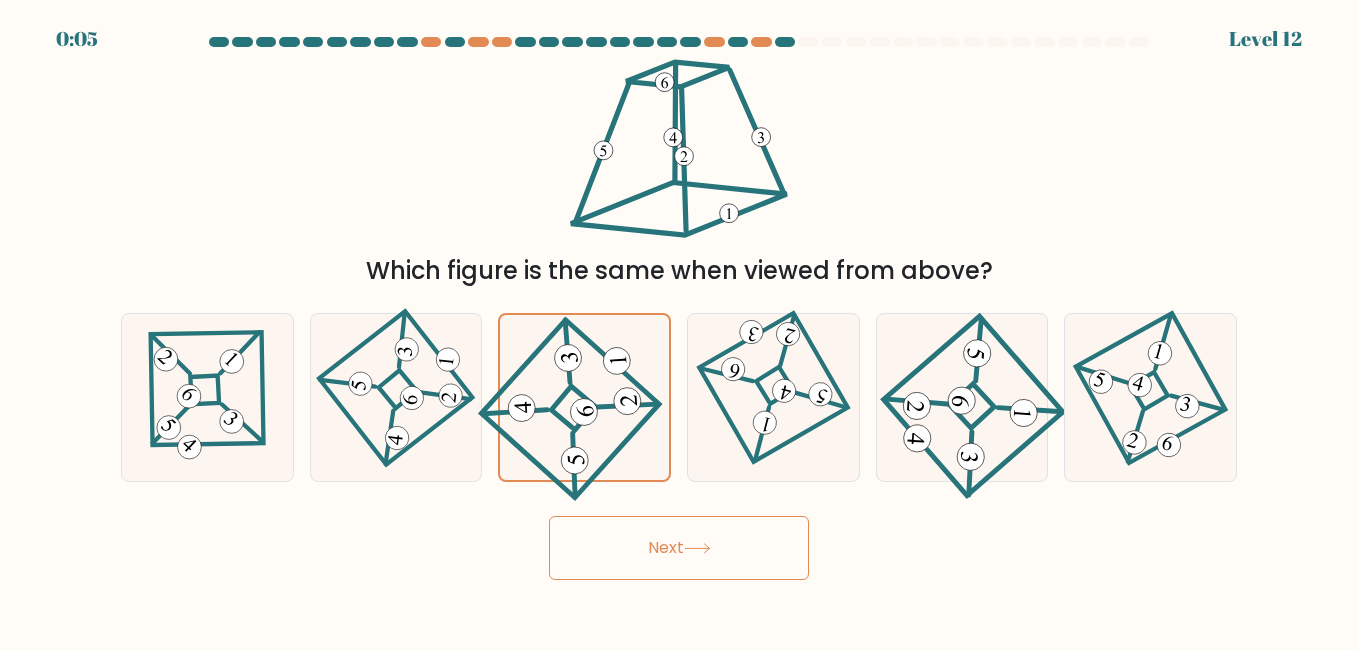 click on "Next" at bounding box center (679, 548) 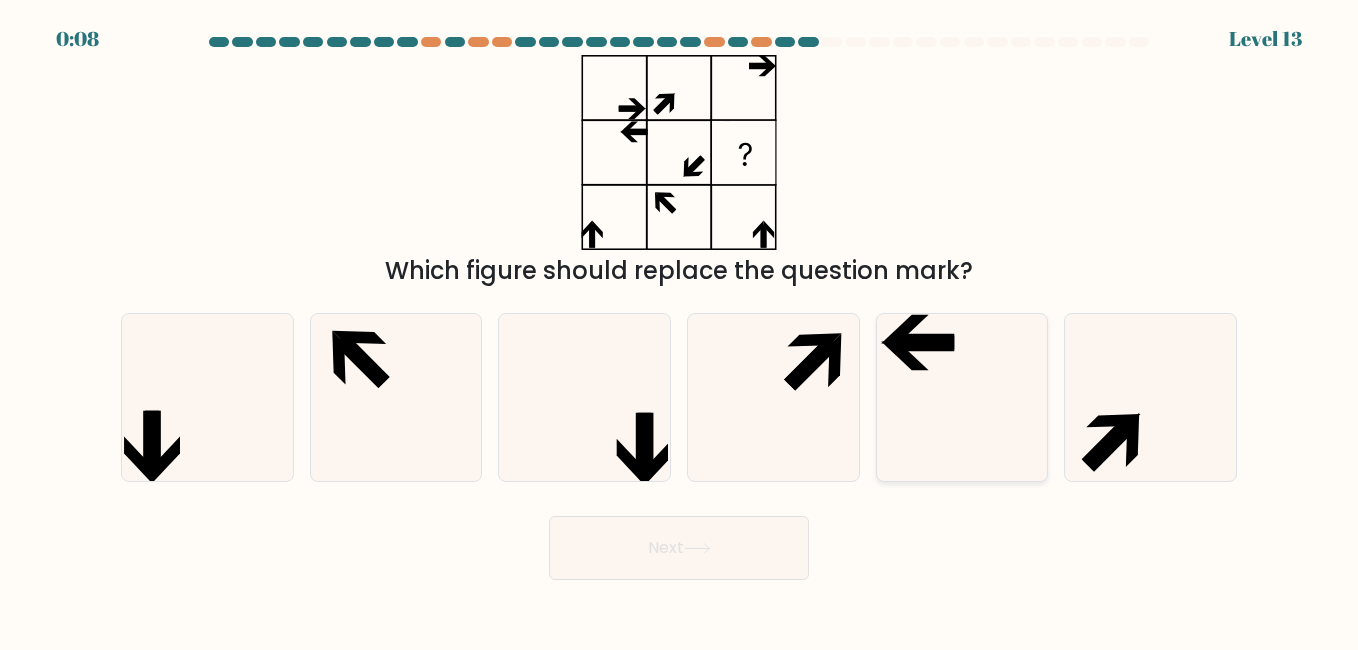 click 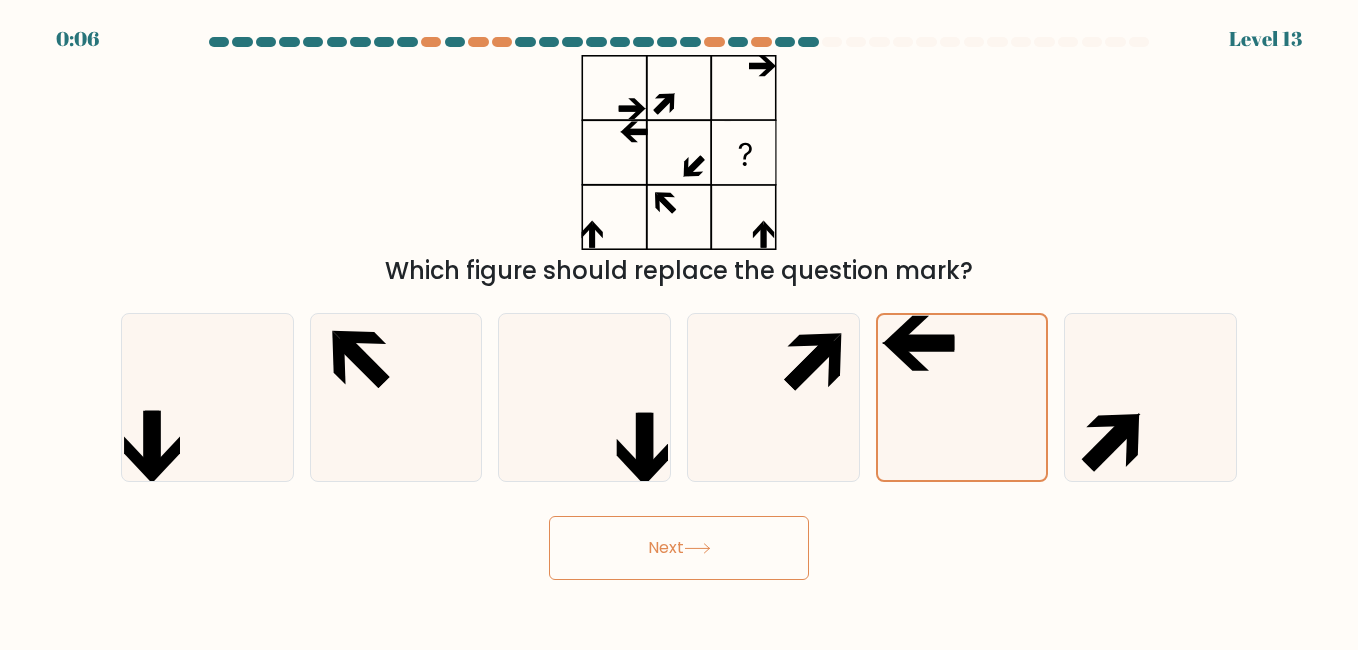 click on "Next" at bounding box center [679, 548] 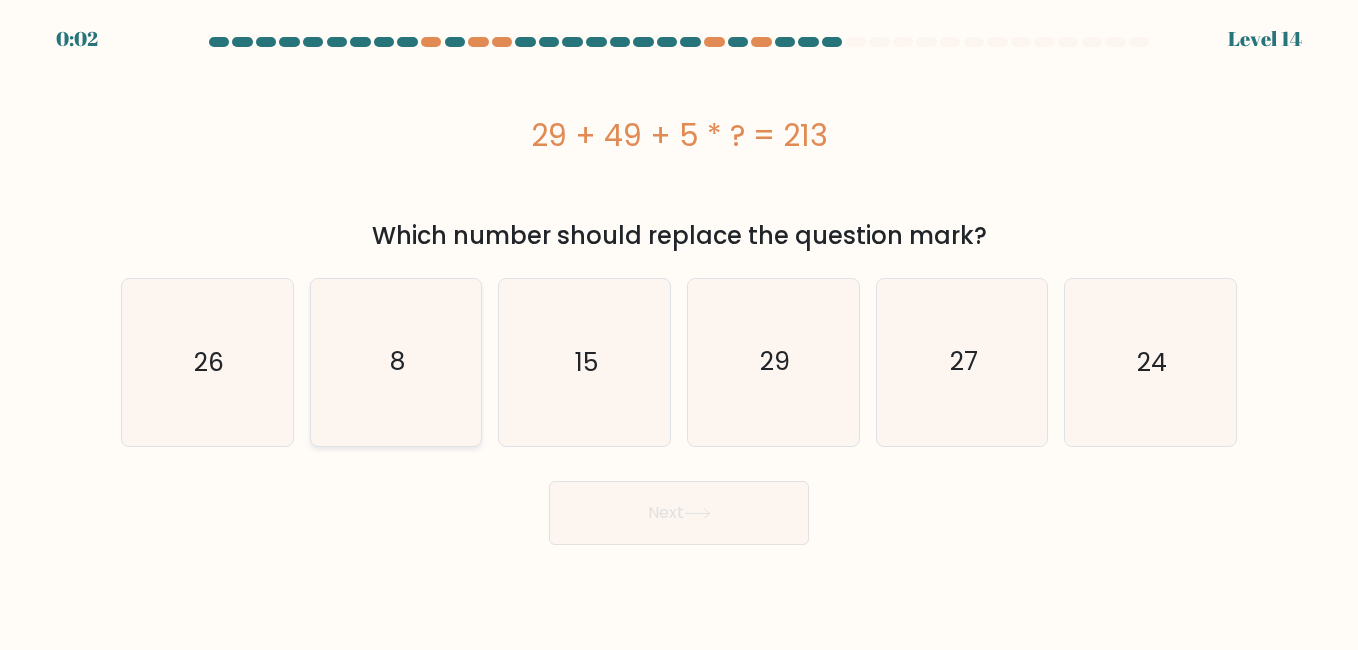 click on "8" 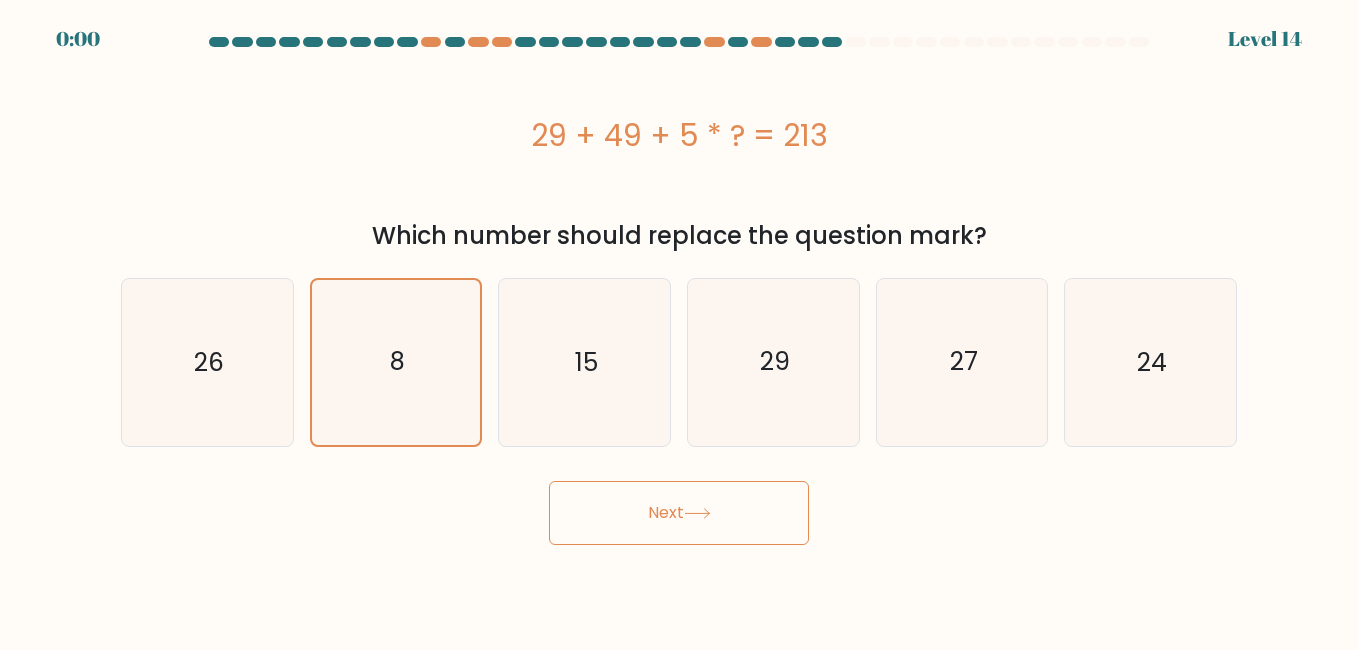 click on "Next" at bounding box center (679, 513) 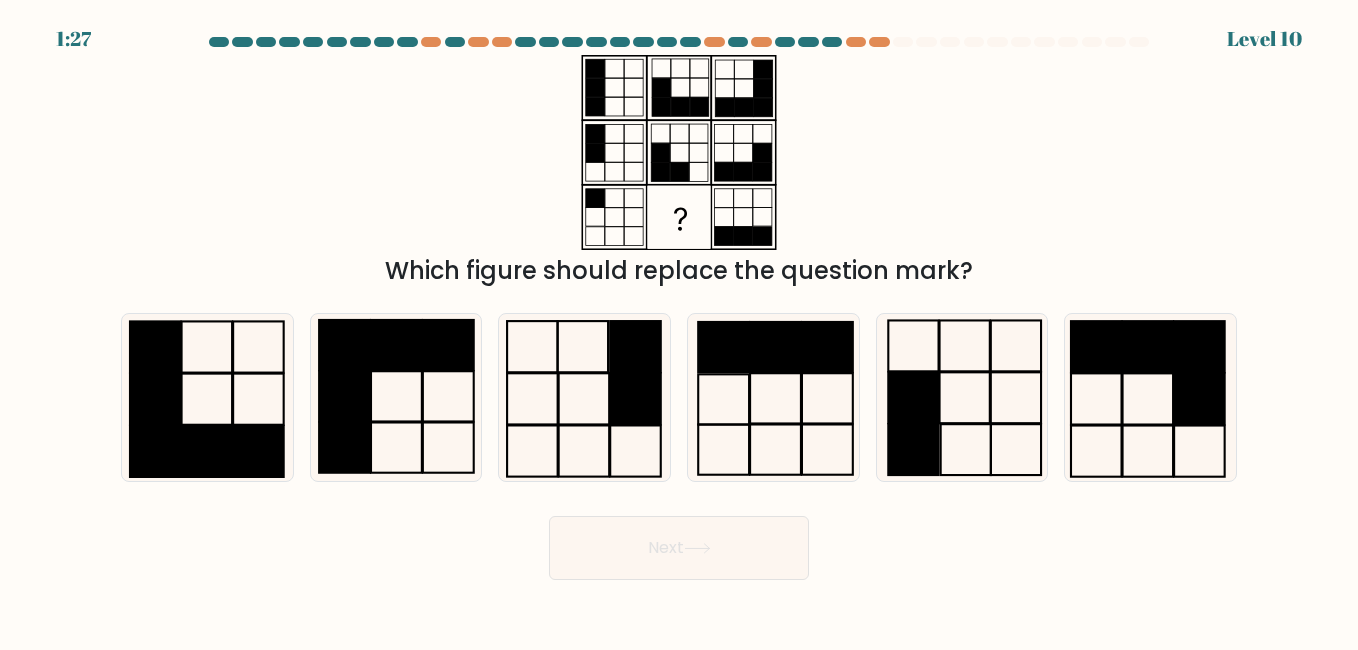 scroll, scrollTop: 0, scrollLeft: 0, axis: both 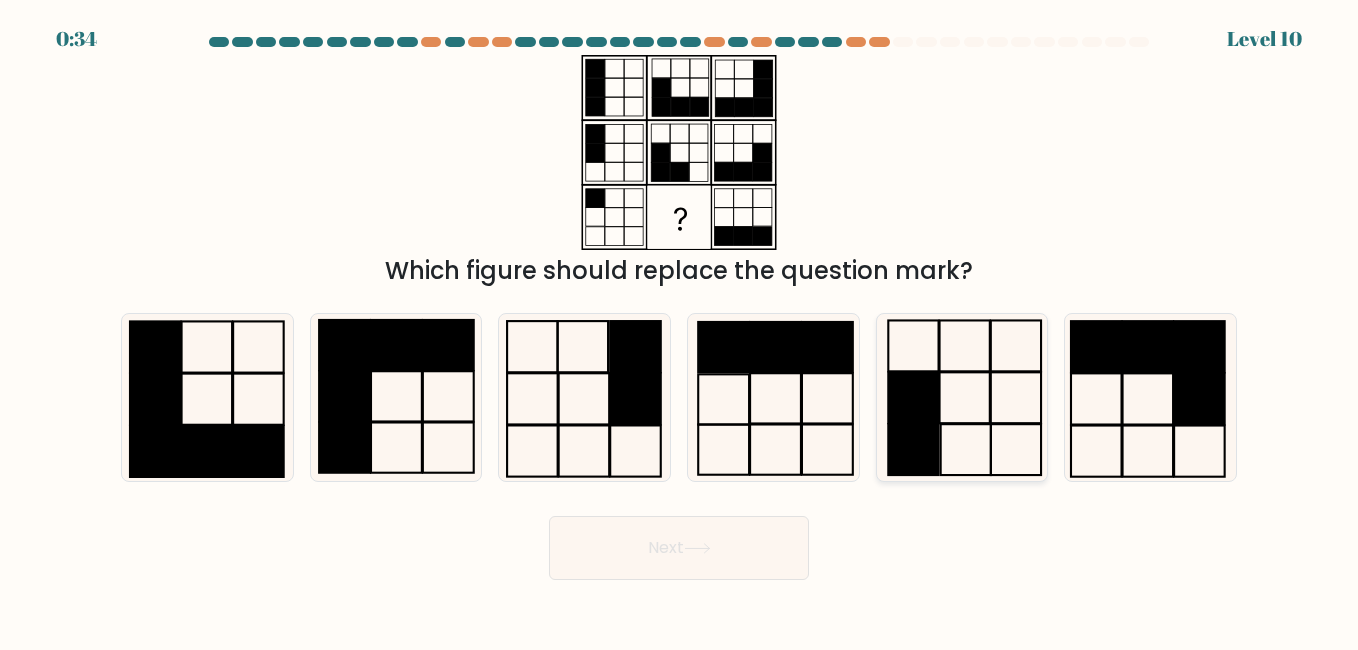 click 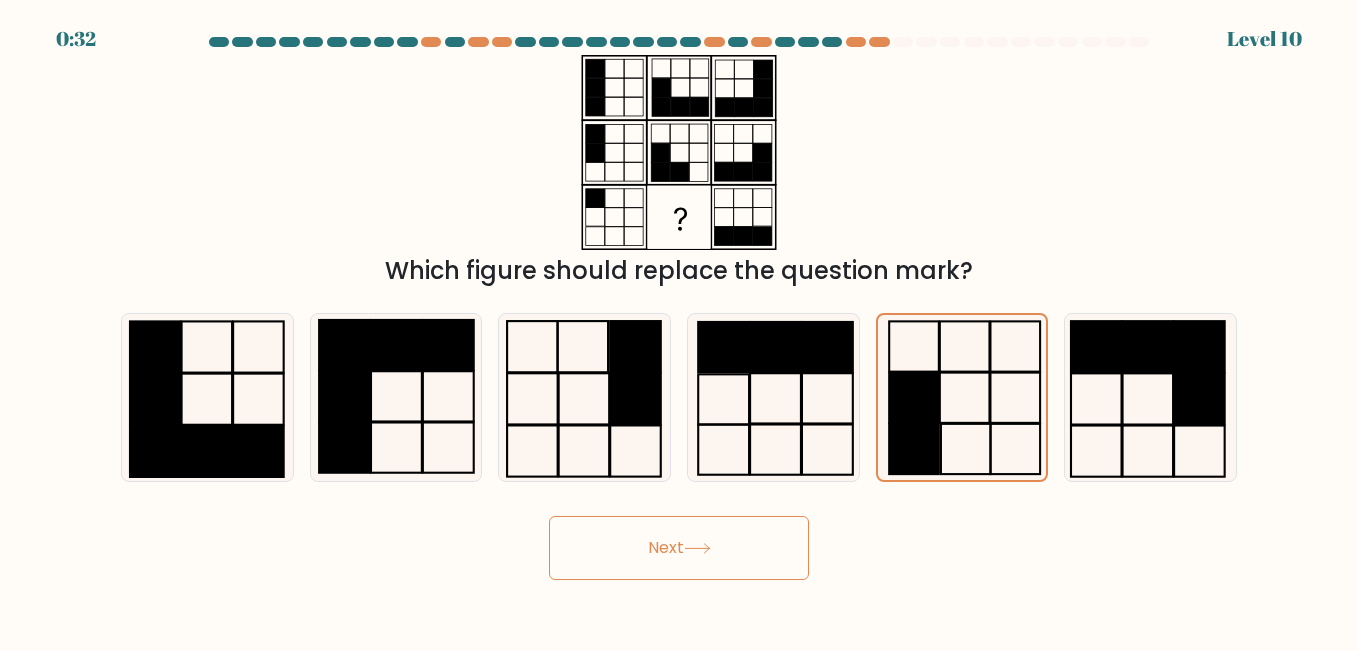 click on "Next" at bounding box center (679, 548) 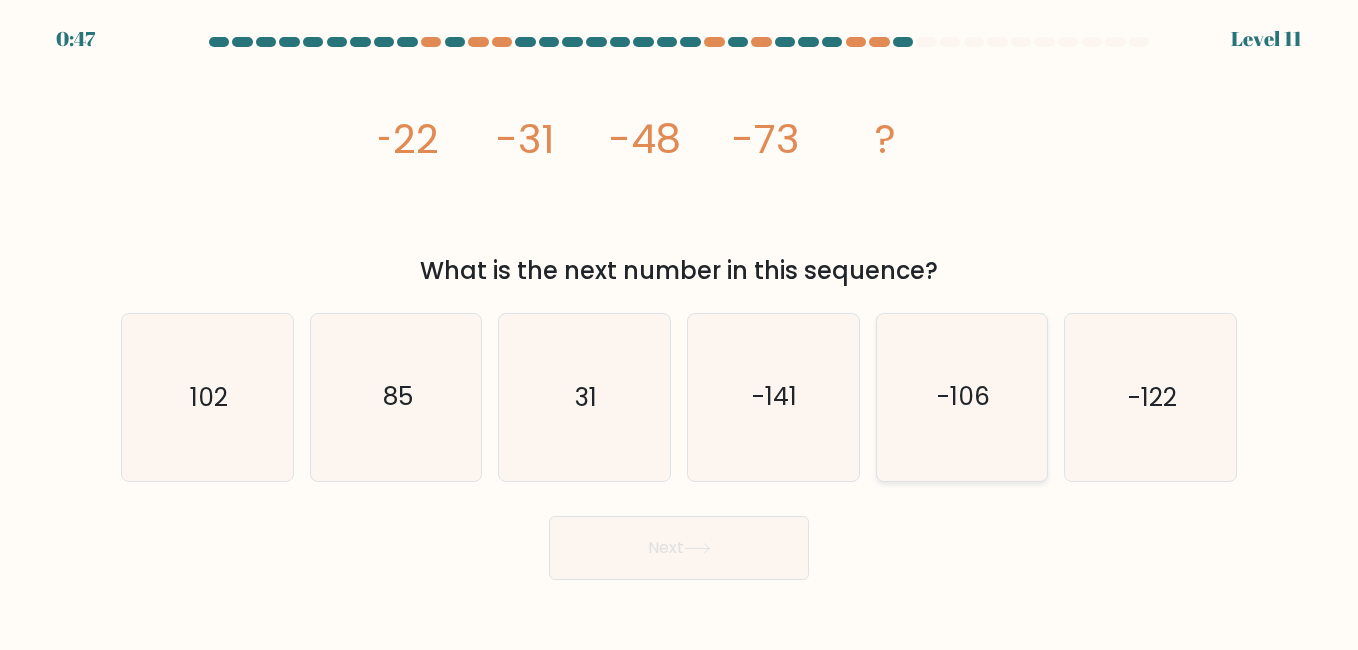 click on "-106" 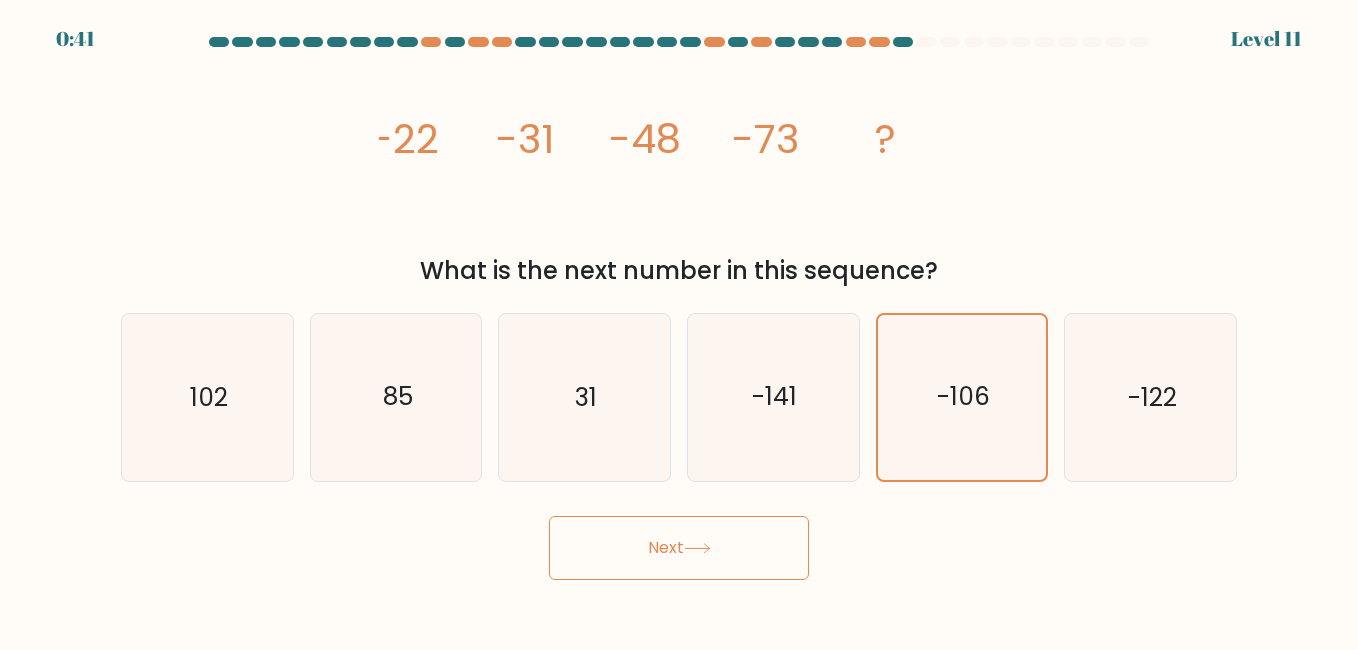 click on "Next" at bounding box center (679, 548) 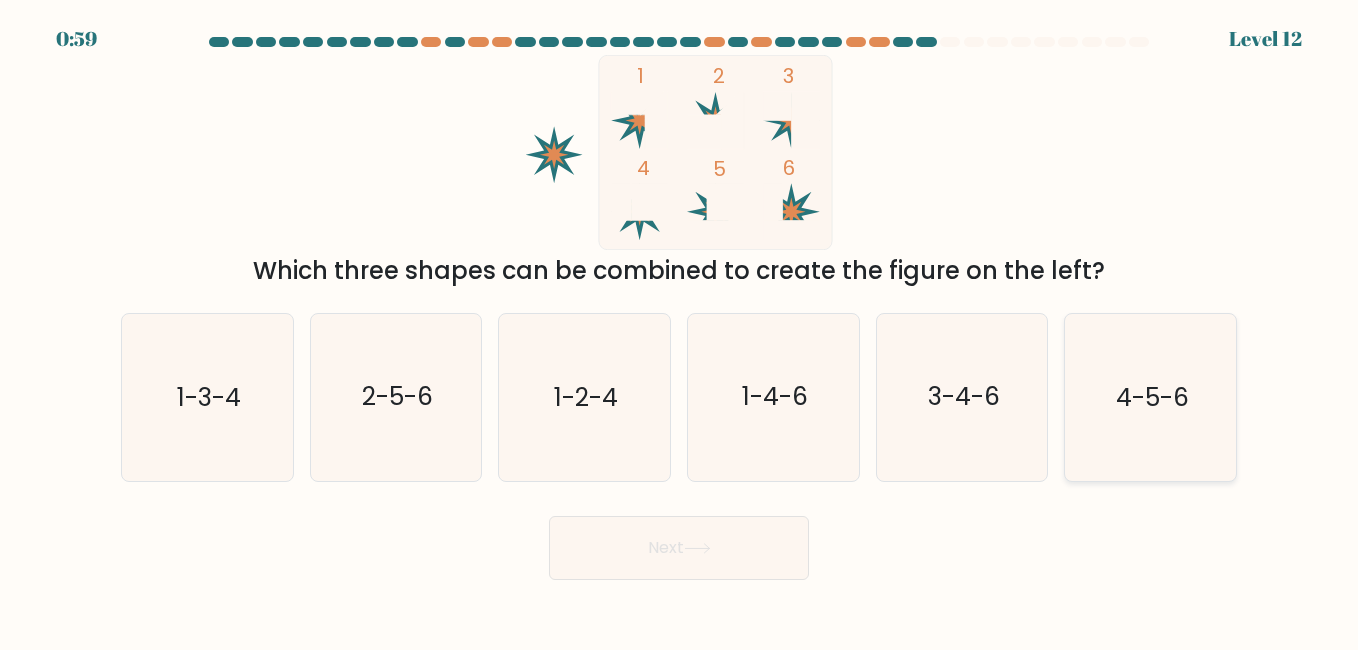 click on "4-5-6" 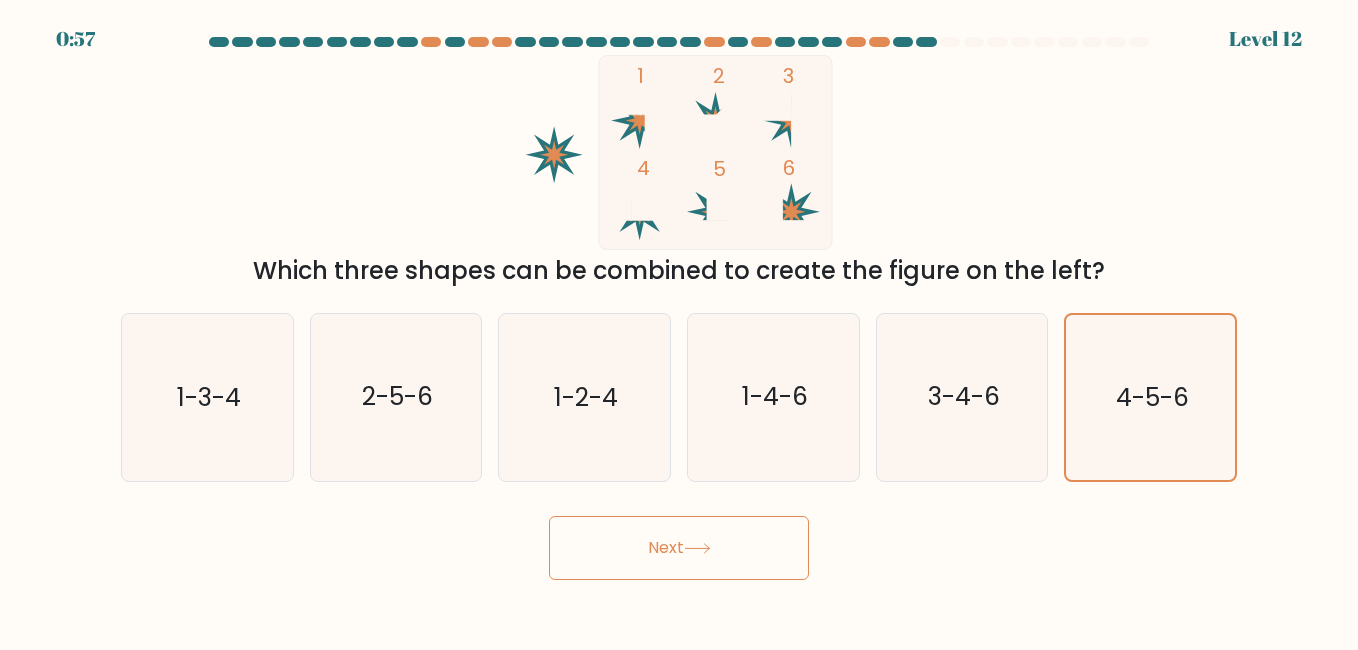 click on "Next" at bounding box center [679, 548] 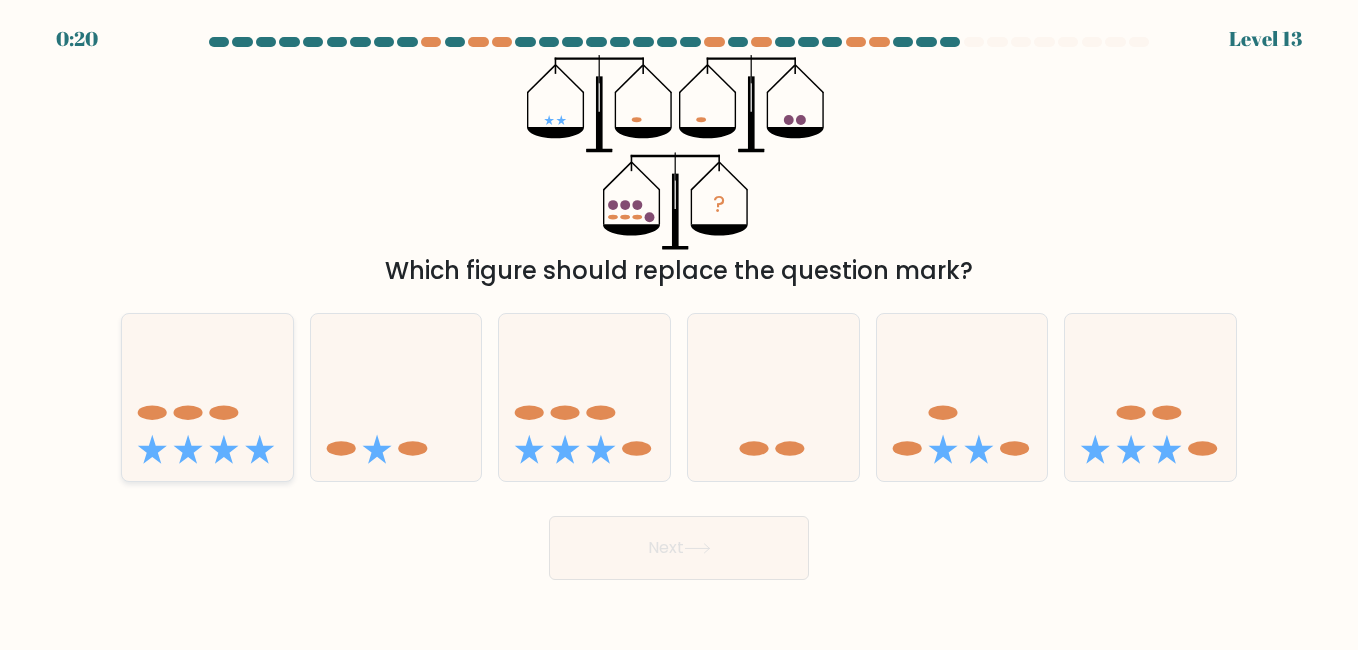 click 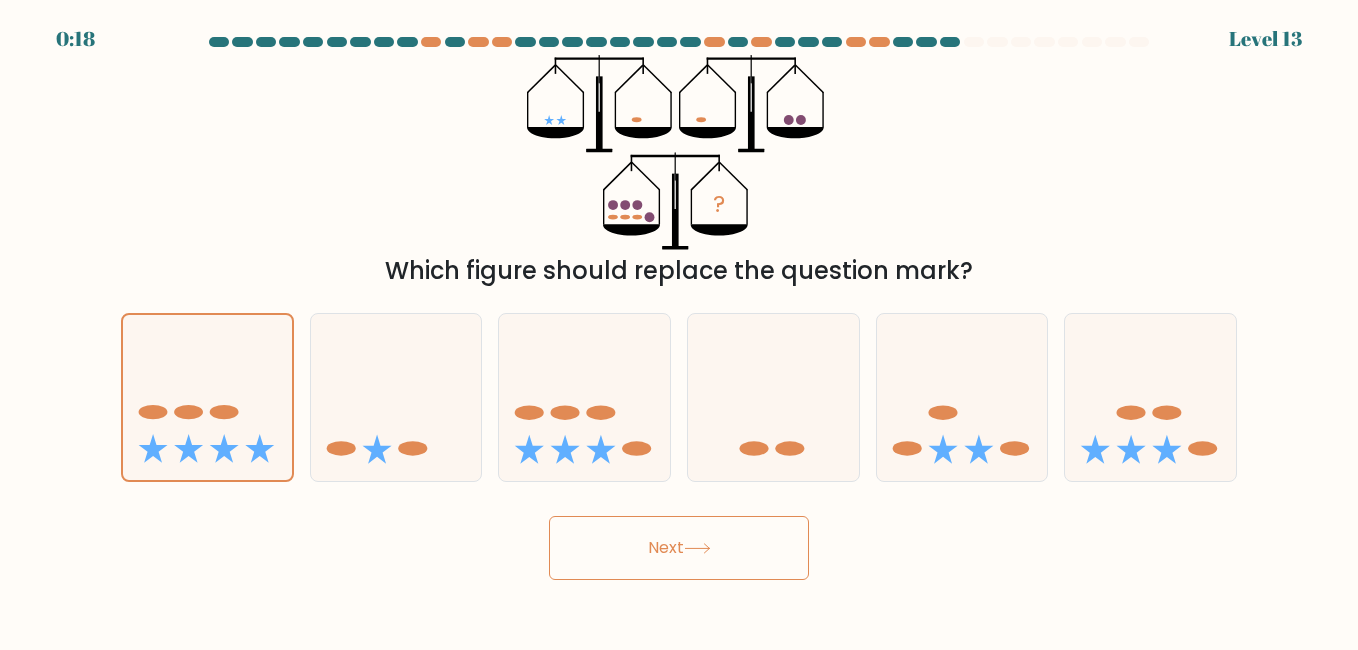 click on "Next" at bounding box center [679, 548] 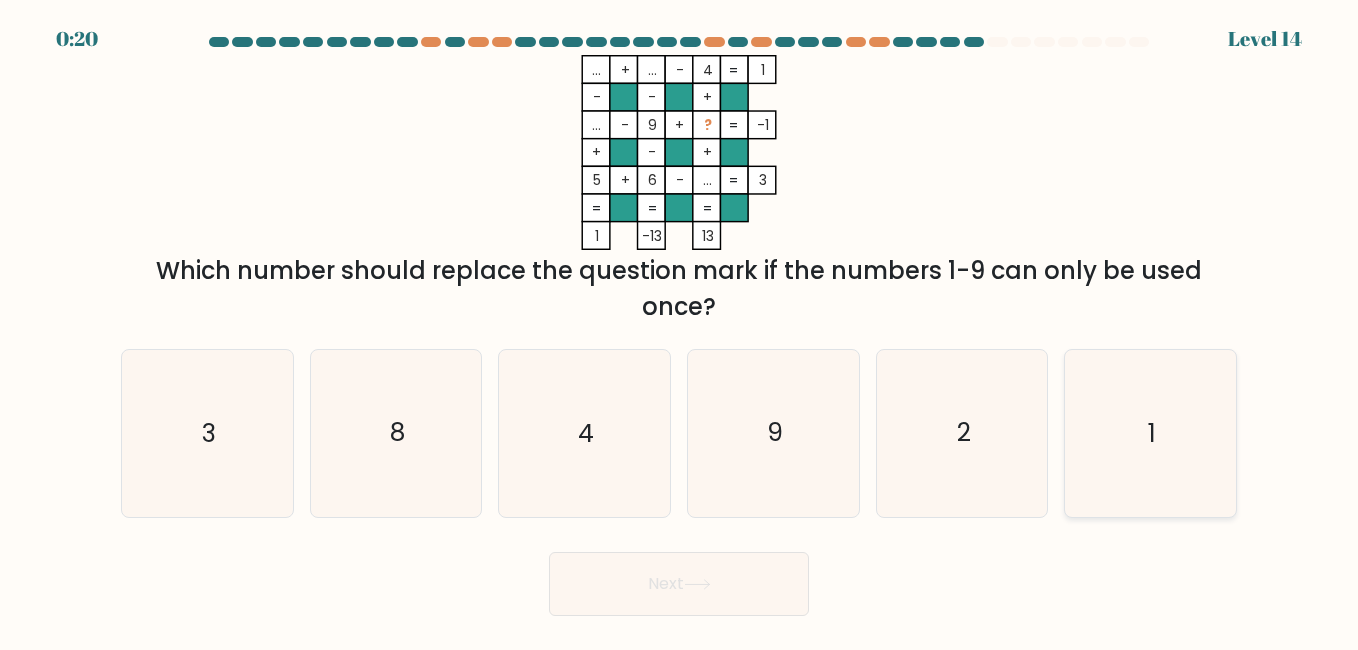 click on "1" 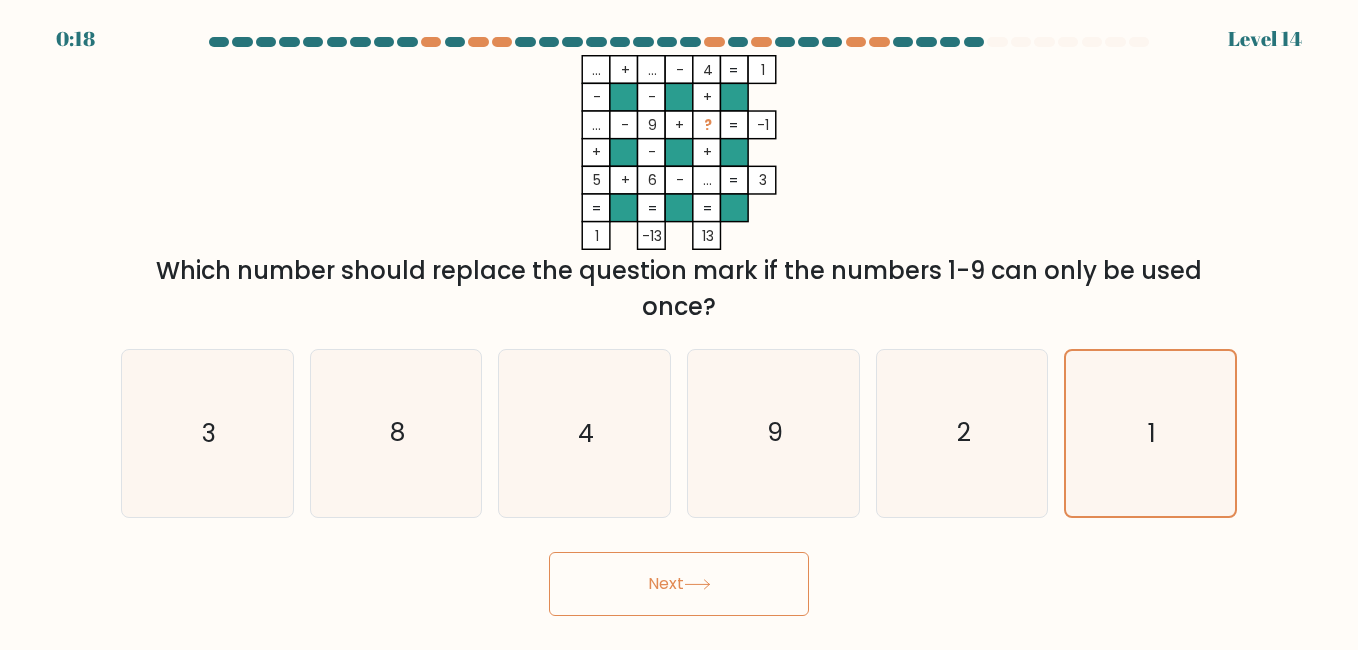 click on "Next" at bounding box center [679, 584] 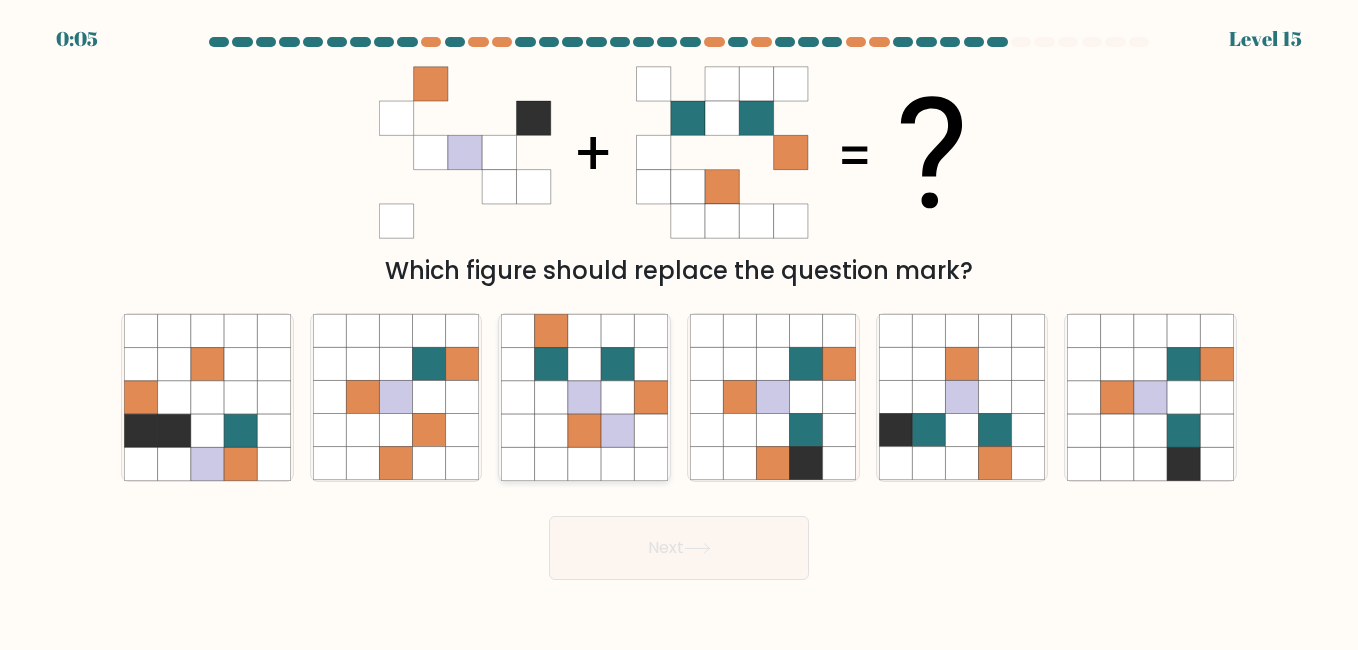 click 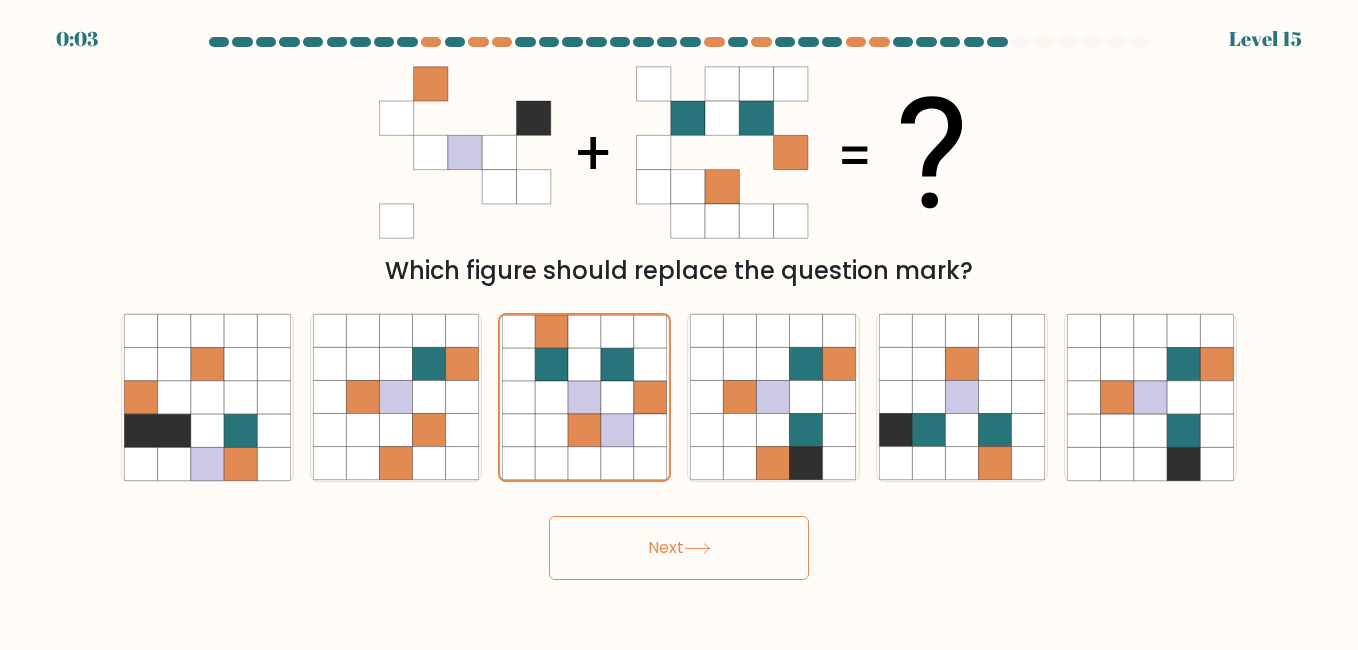 click on "Next" at bounding box center (679, 548) 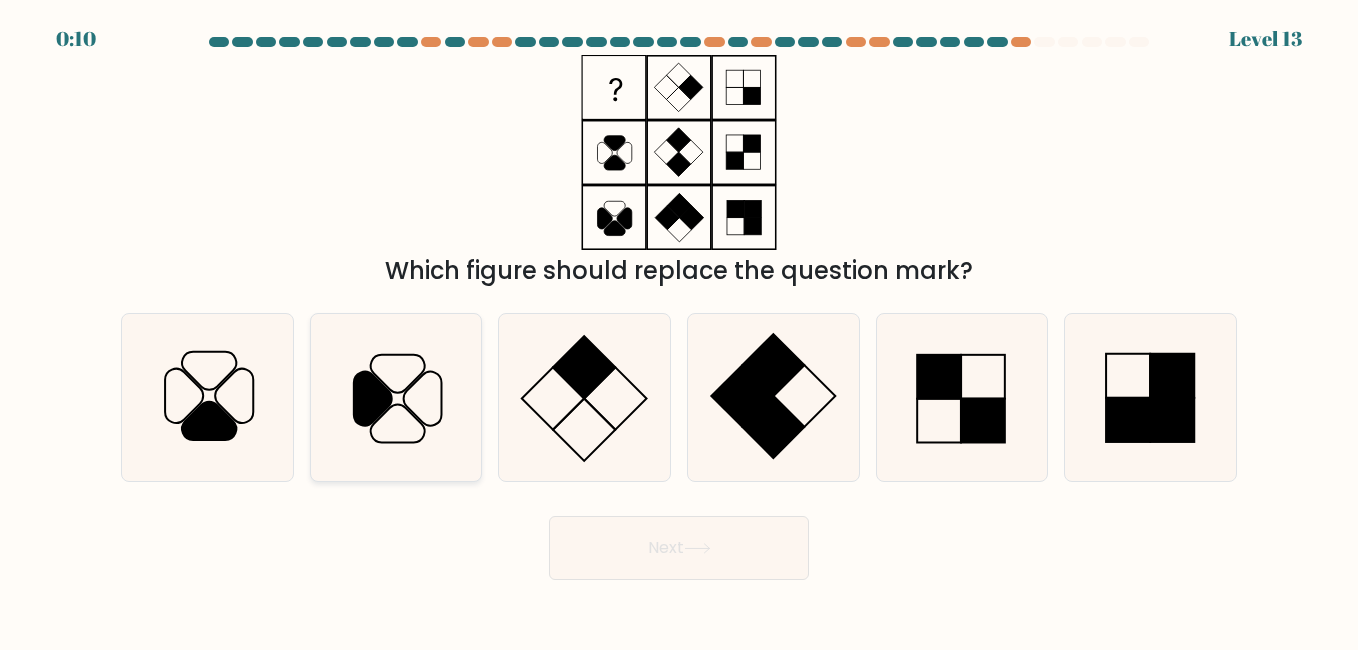 click 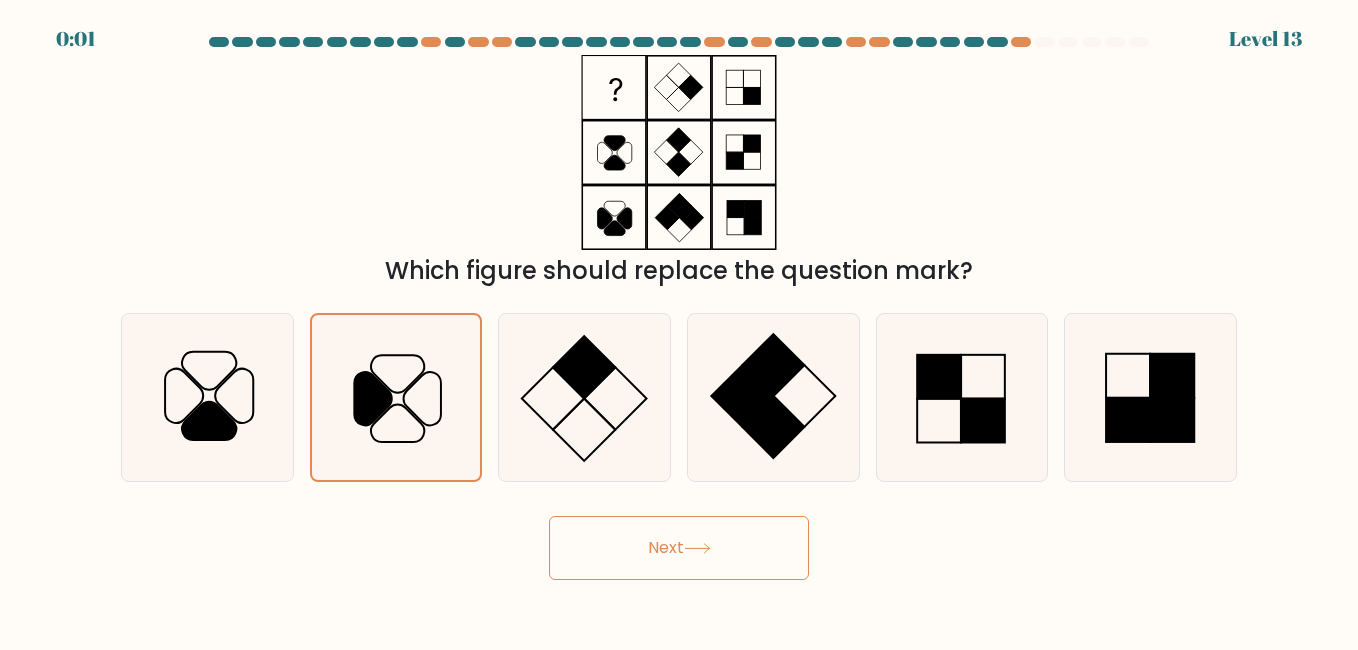 click on "Next" at bounding box center [679, 548] 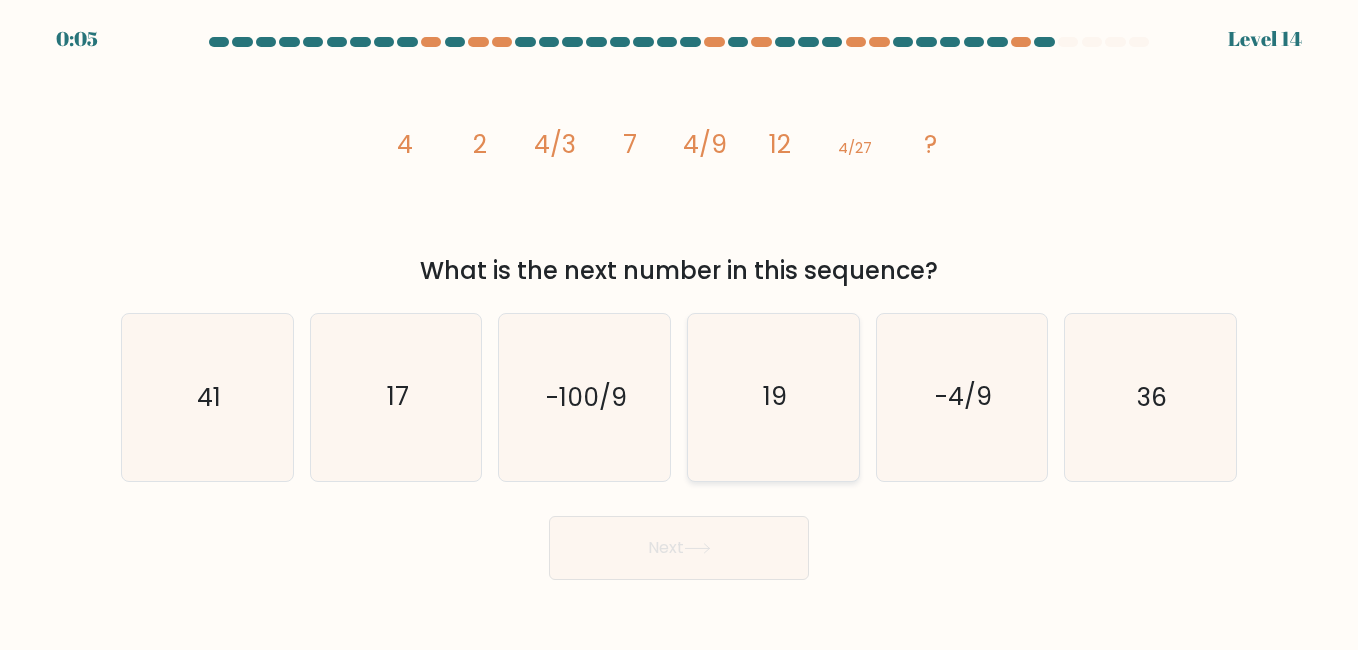 click on "19" 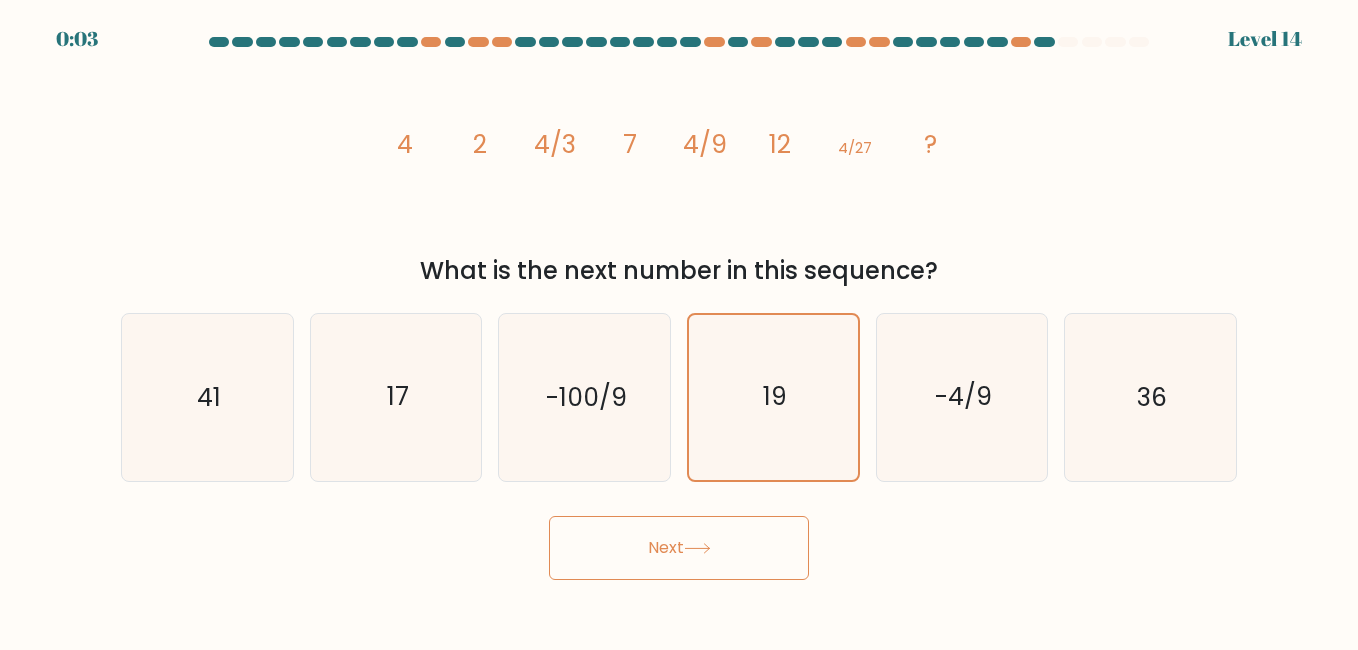 click on "Next" at bounding box center (679, 548) 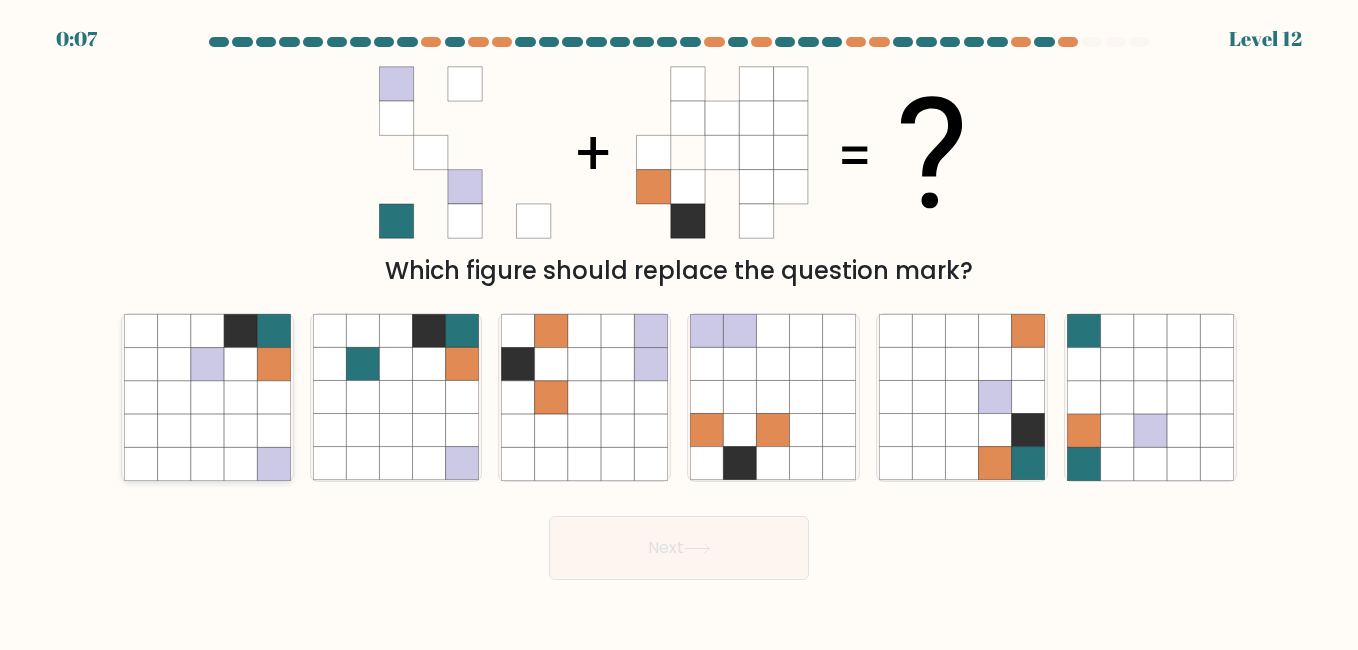 click 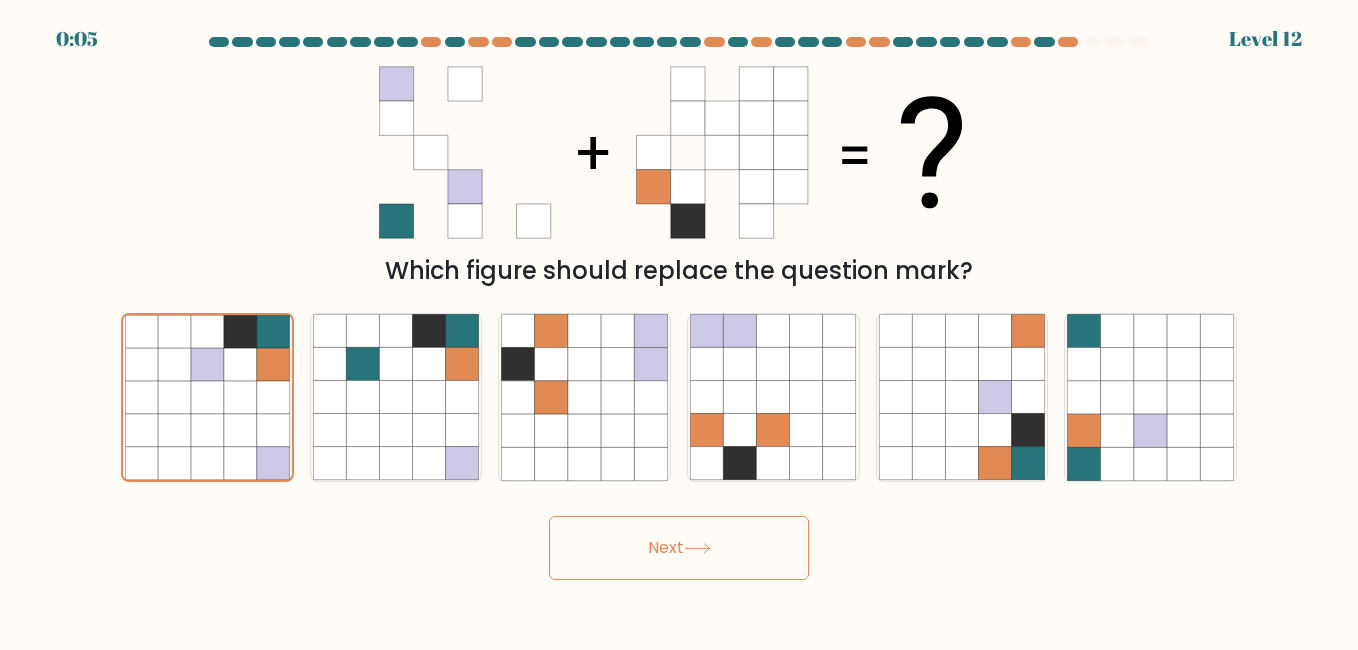 click on "Next" at bounding box center (679, 548) 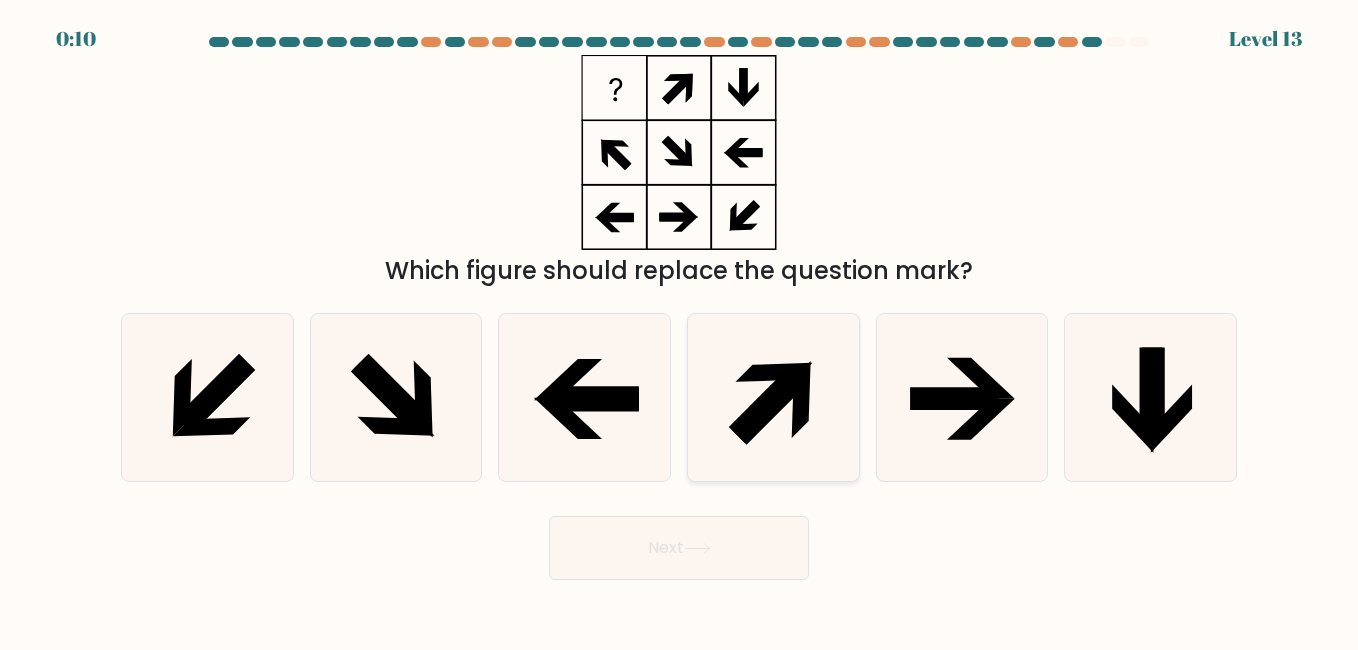 click 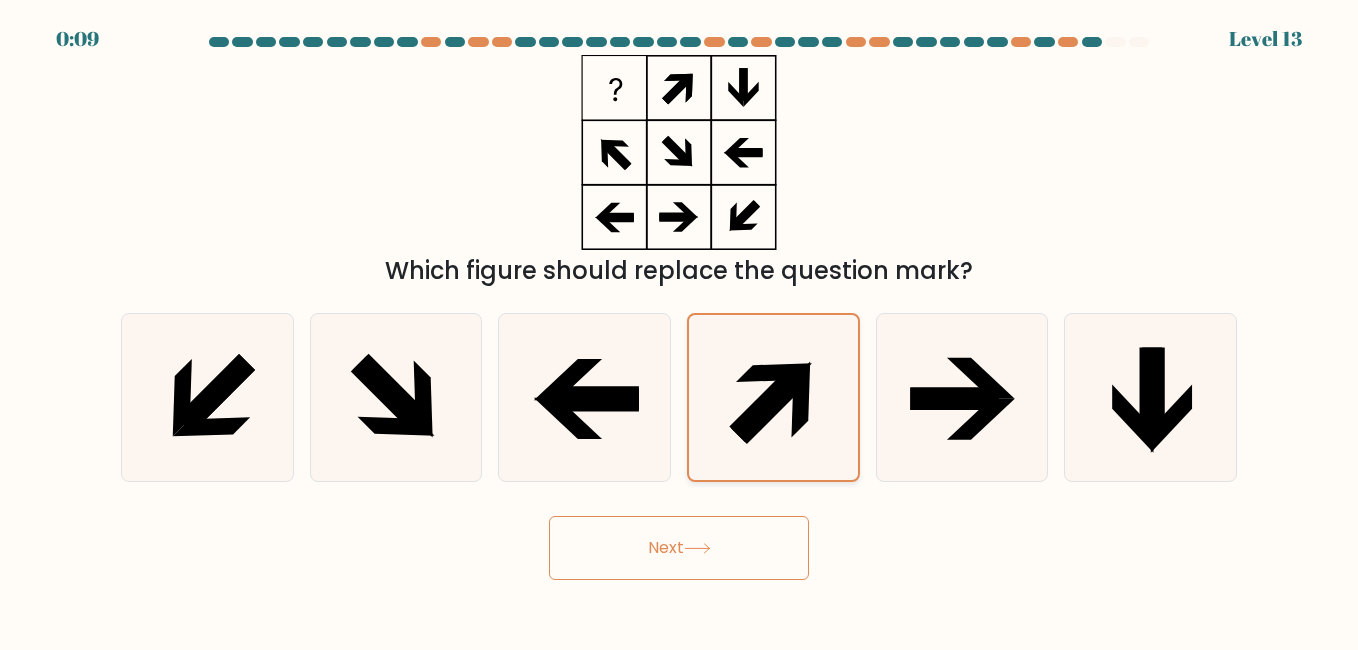 click 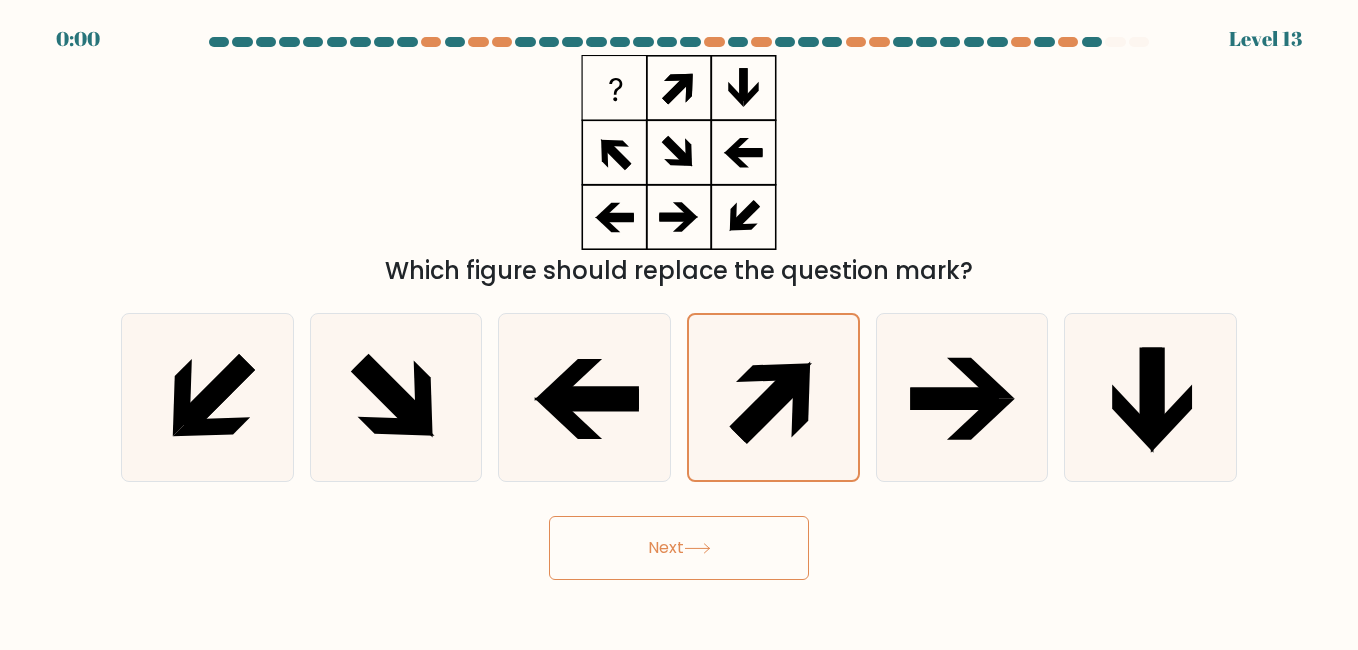 click on "Next" at bounding box center [679, 548] 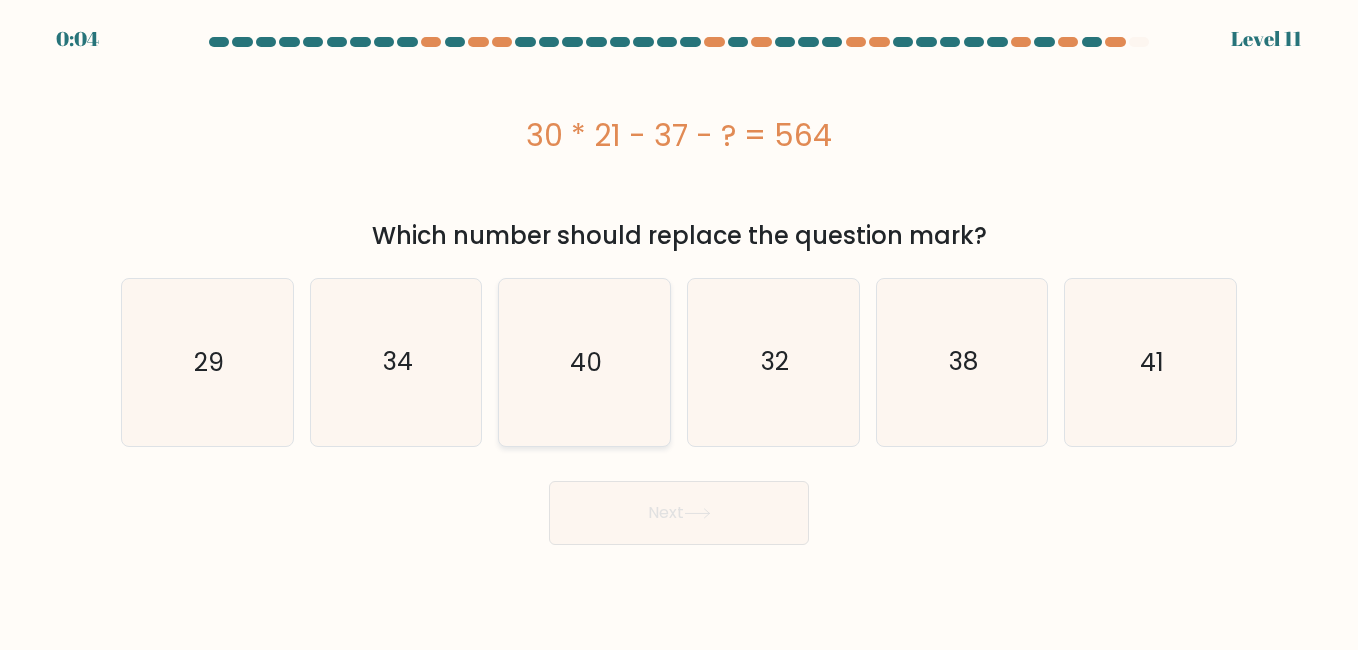 click on "40" 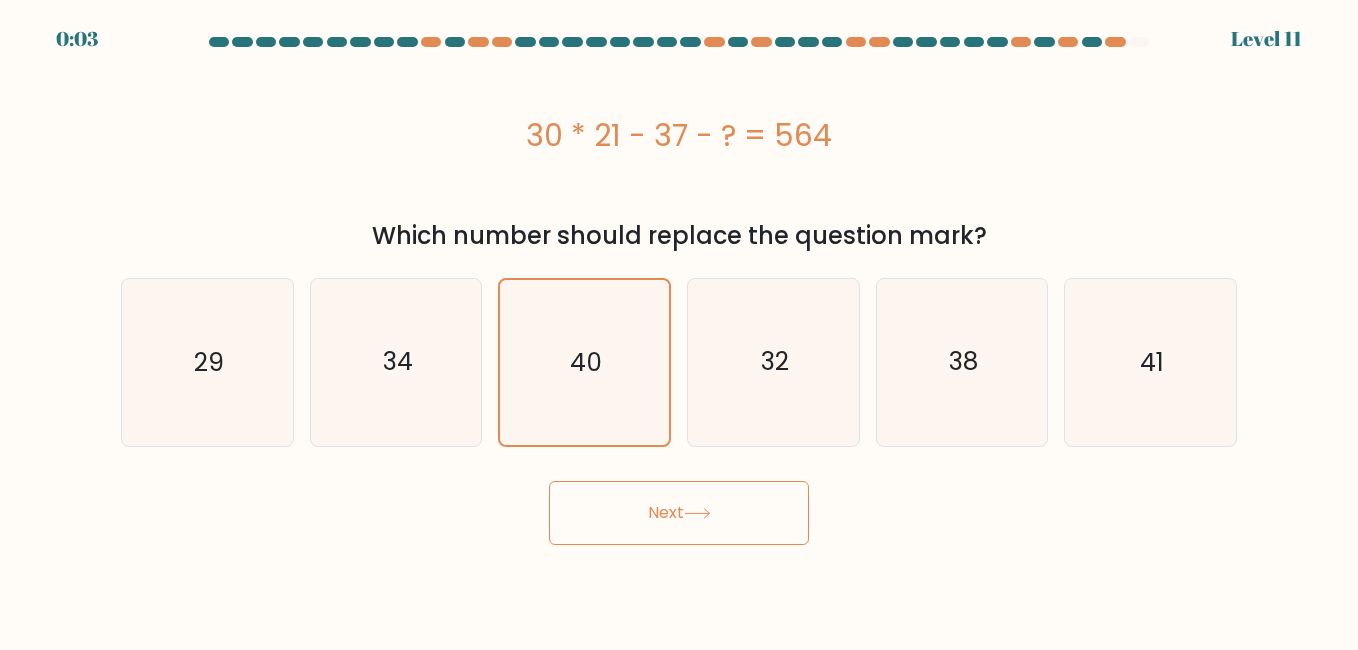 click on "Next" at bounding box center [679, 513] 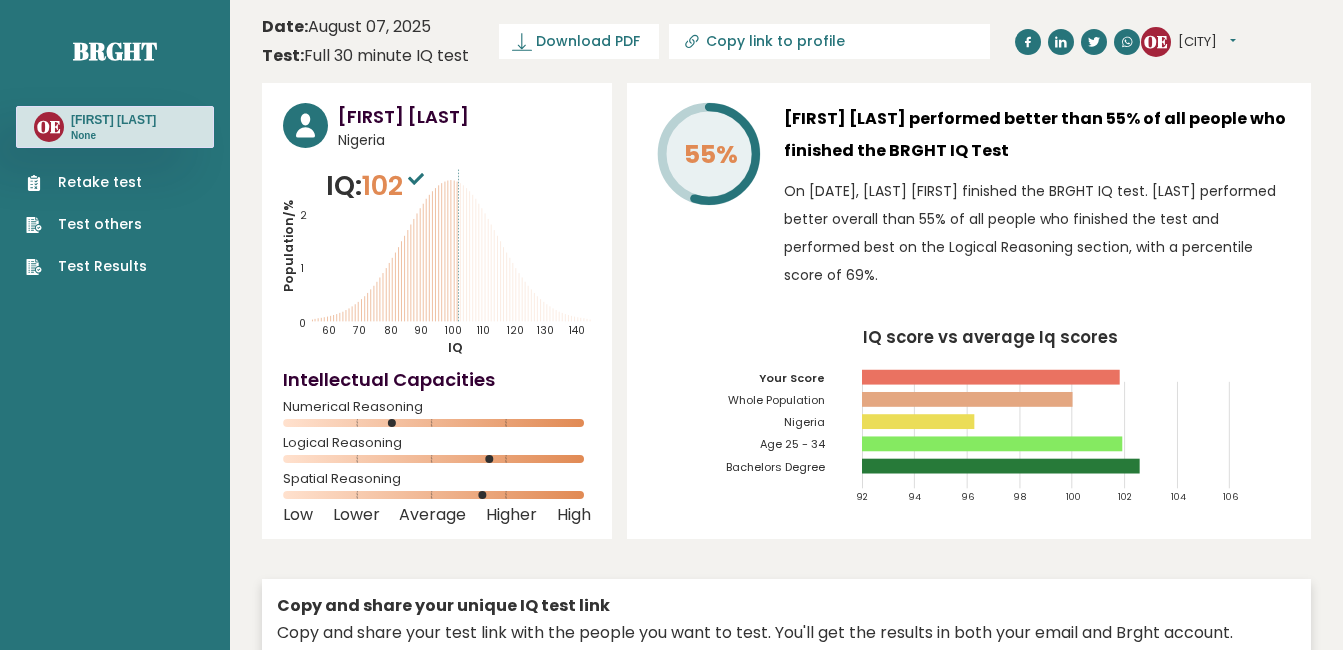 scroll, scrollTop: 0, scrollLeft: 0, axis: both 